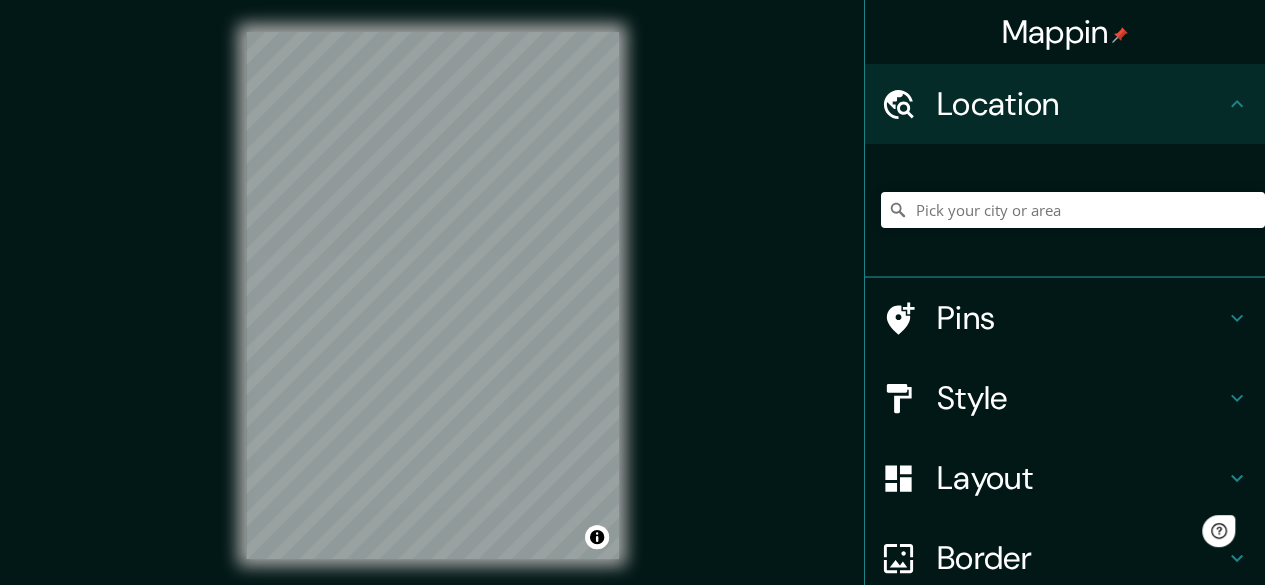 scroll, scrollTop: 0, scrollLeft: 0, axis: both 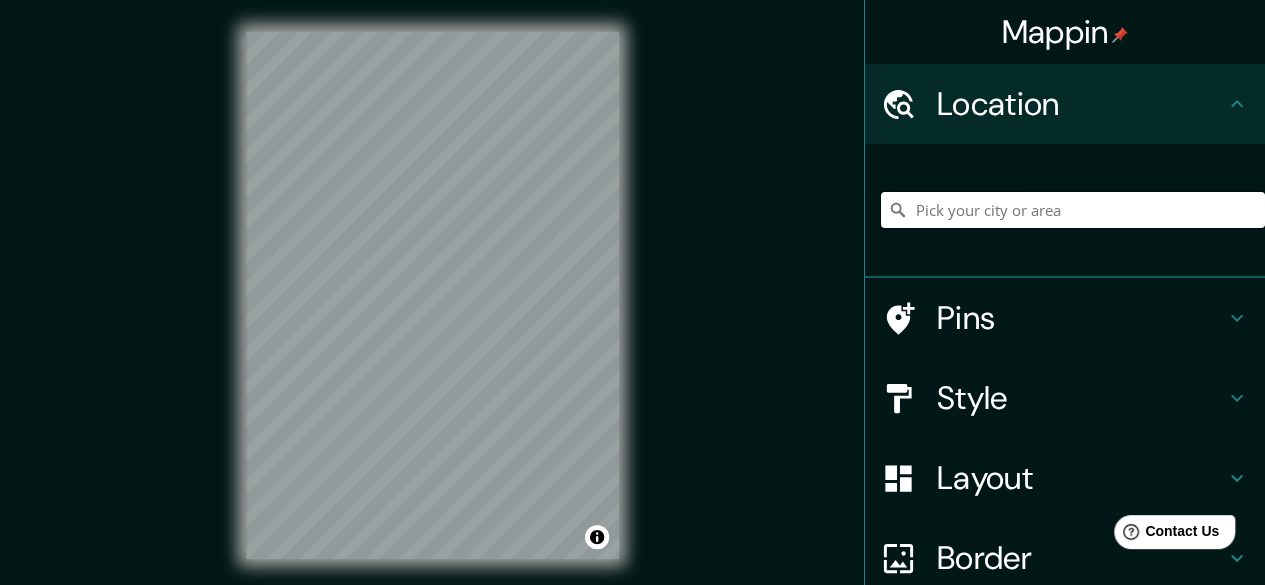 click at bounding box center (1073, 210) 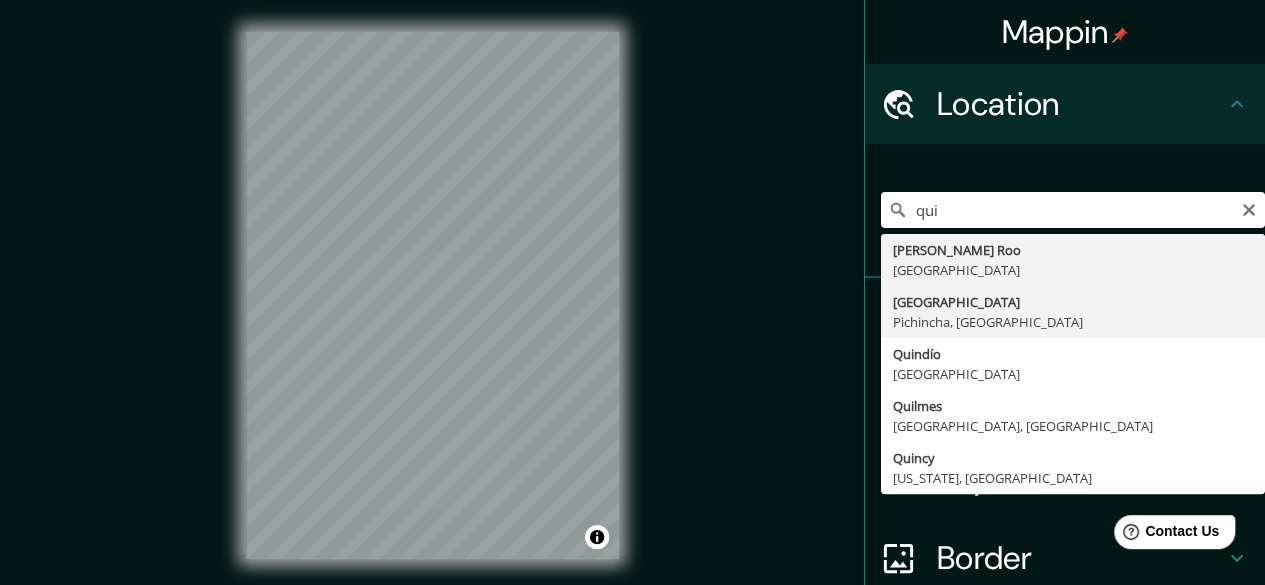 type on "[GEOGRAPHIC_DATA], [GEOGRAPHIC_DATA], [GEOGRAPHIC_DATA]" 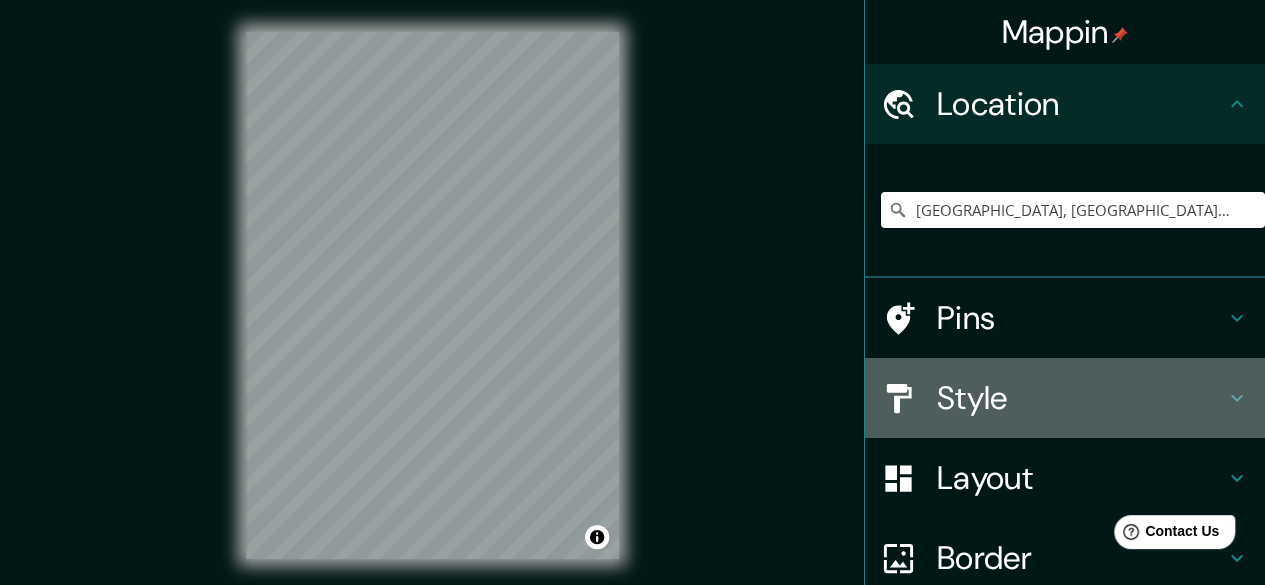 click on "Style" at bounding box center [1065, 398] 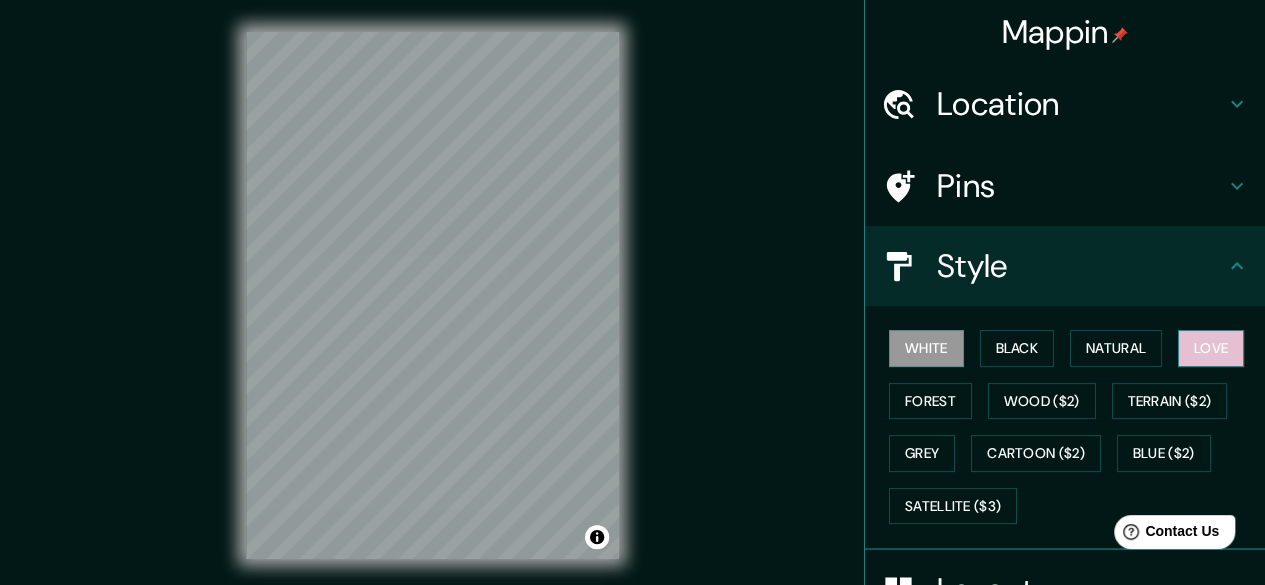 click on "Love" at bounding box center [1211, 348] 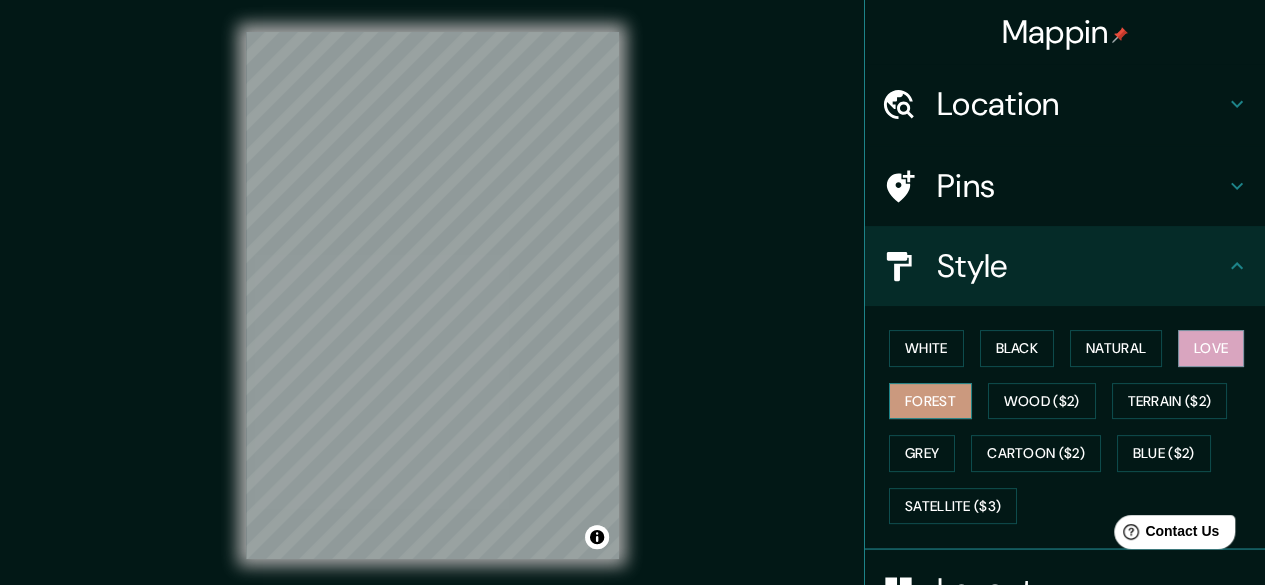 click on "Forest" at bounding box center (930, 401) 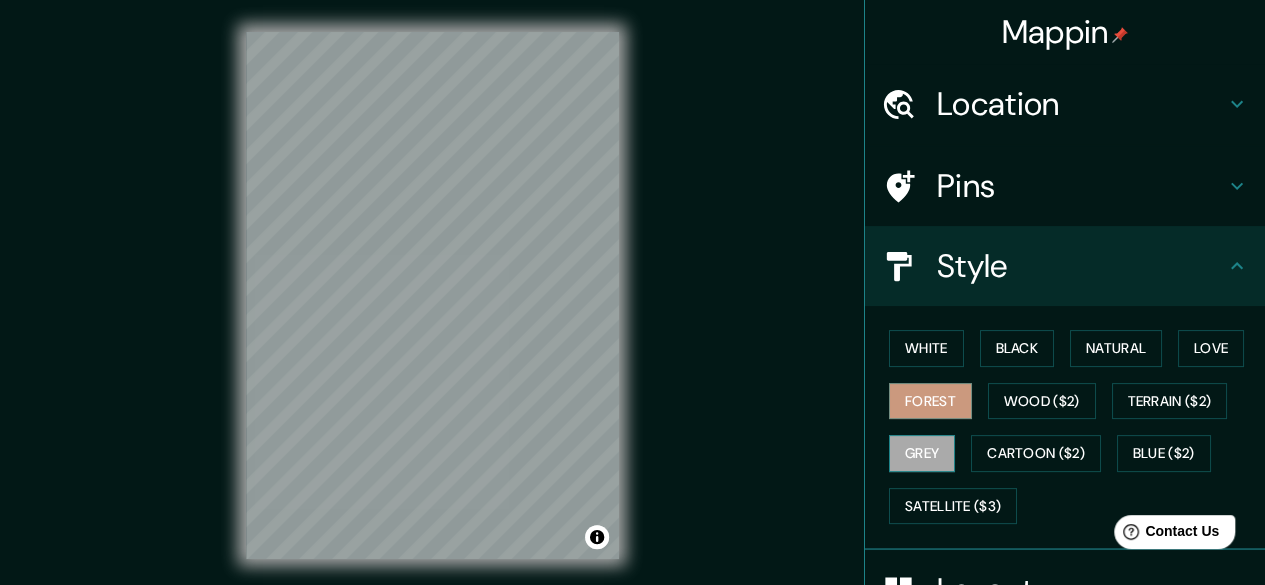 click on "Grey" at bounding box center [922, 453] 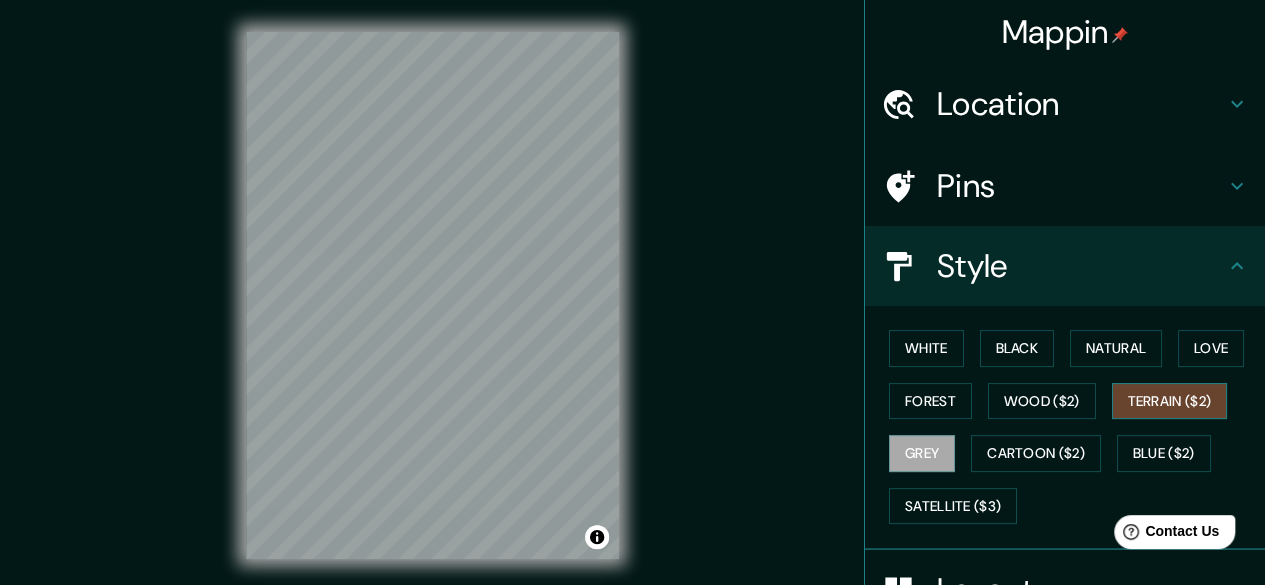click on "Terrain ($2)" at bounding box center (1170, 401) 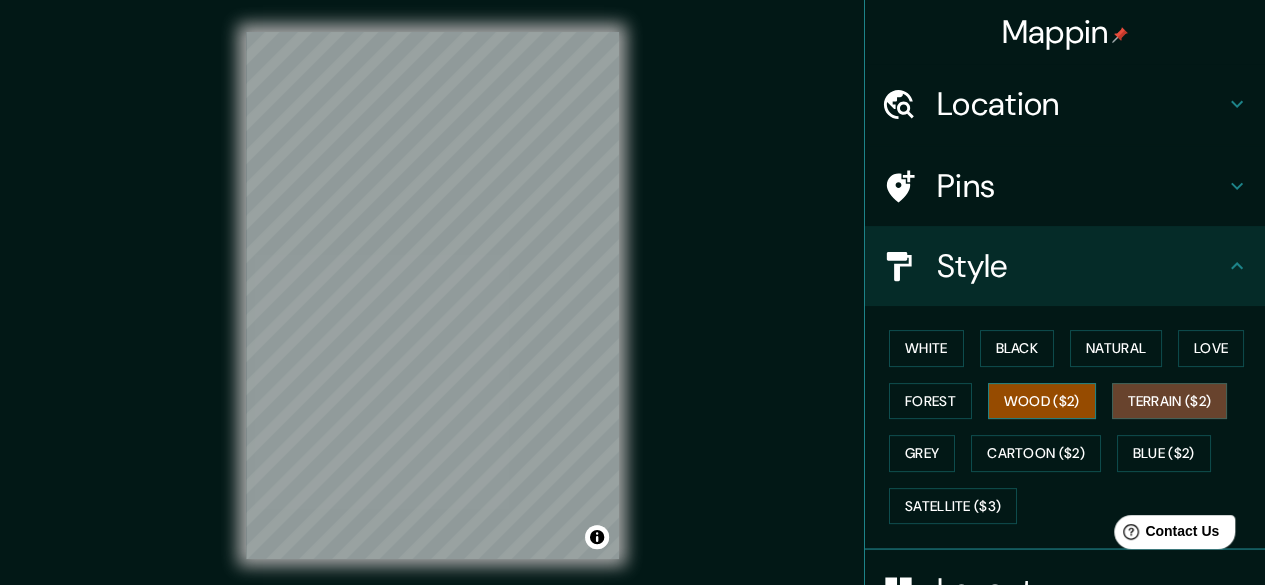 click on "Wood ($2)" at bounding box center [1042, 401] 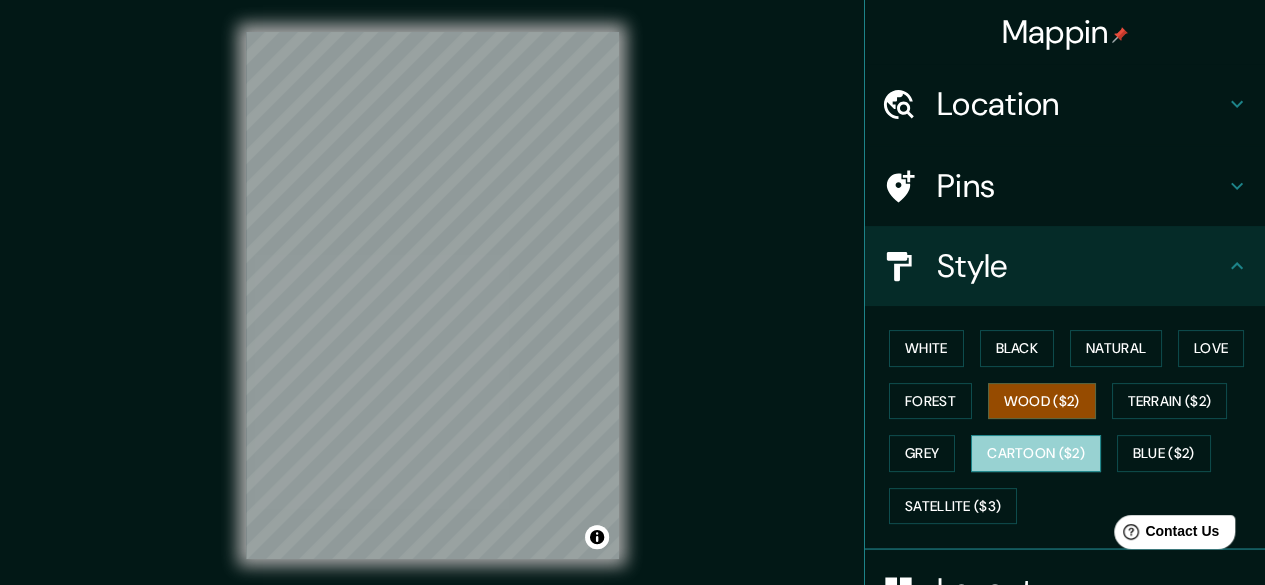 click on "Cartoon ($2)" at bounding box center [1036, 453] 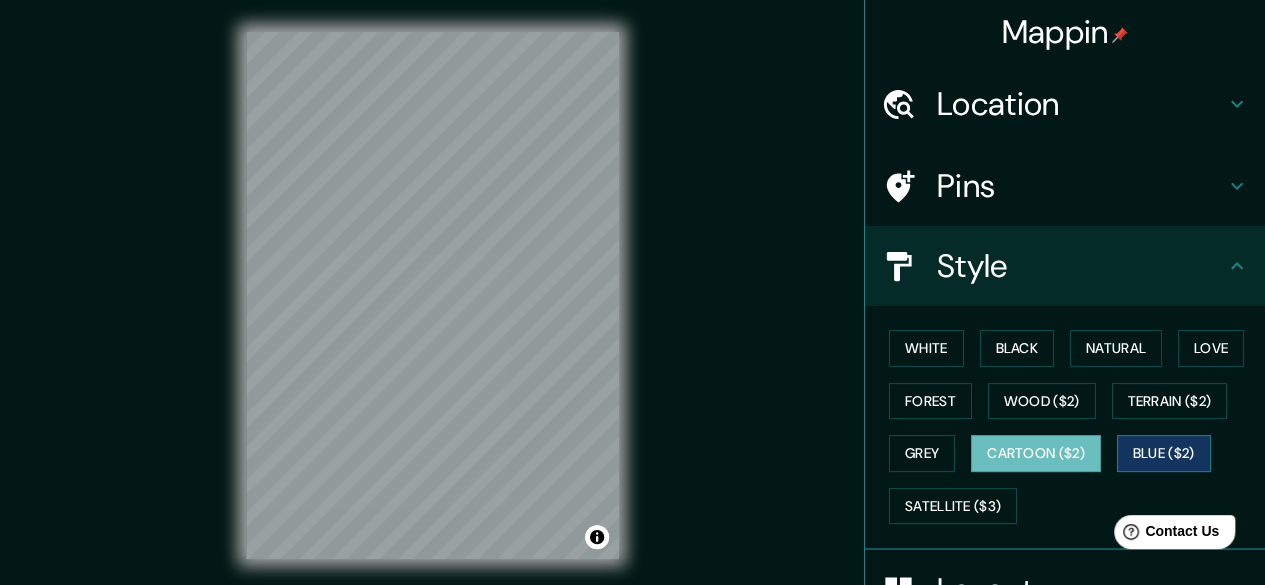 click on "Blue ($2)" at bounding box center (1164, 453) 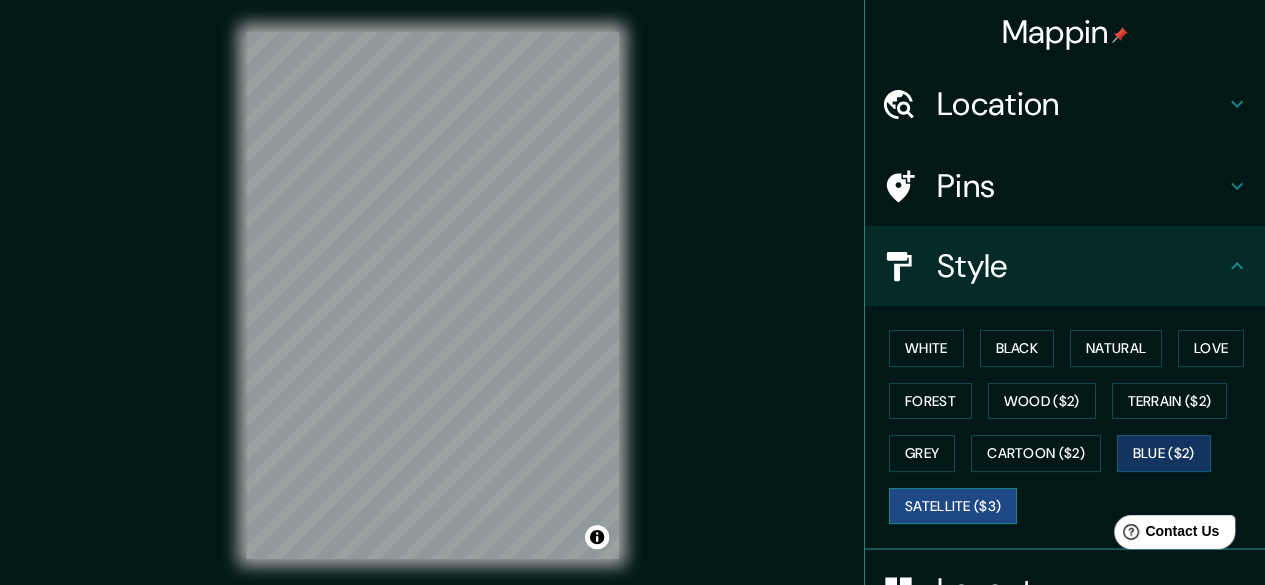 click on "Satellite ($3)" at bounding box center [953, 506] 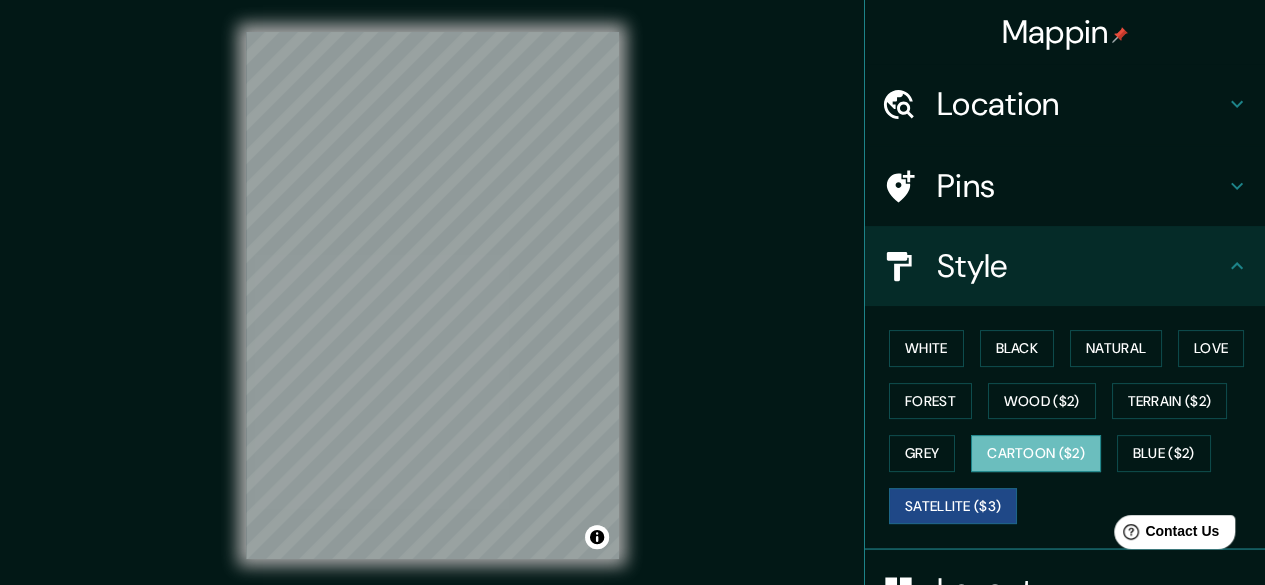 click on "Cartoon ($2)" at bounding box center [1036, 453] 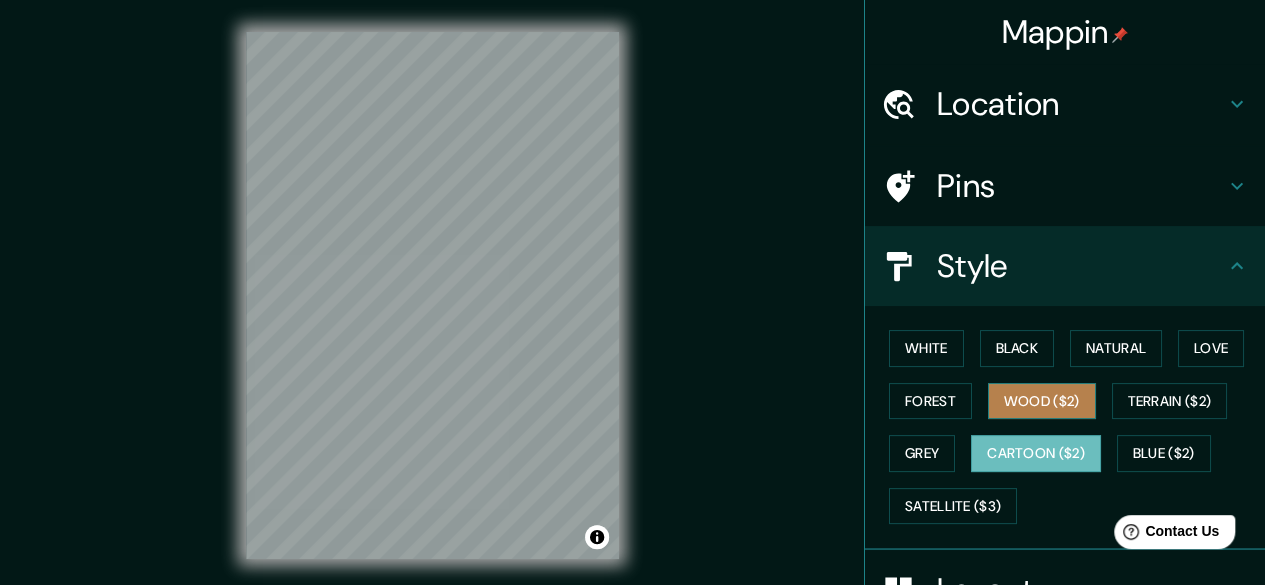 click on "Wood ($2)" at bounding box center (1042, 401) 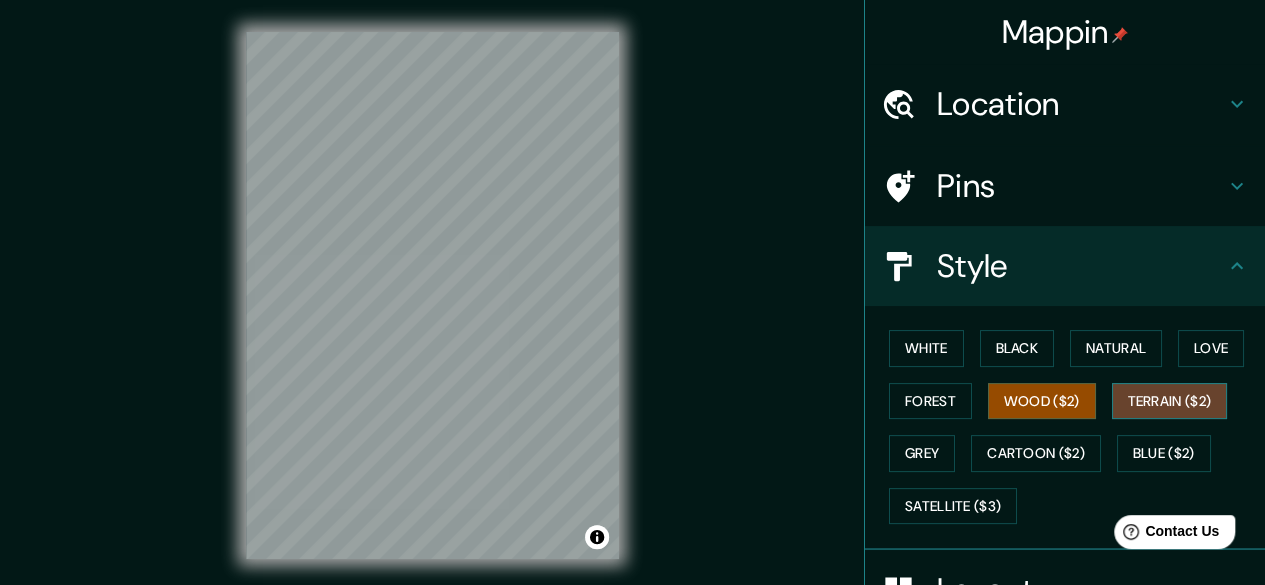 click on "Terrain ($2)" at bounding box center [1170, 401] 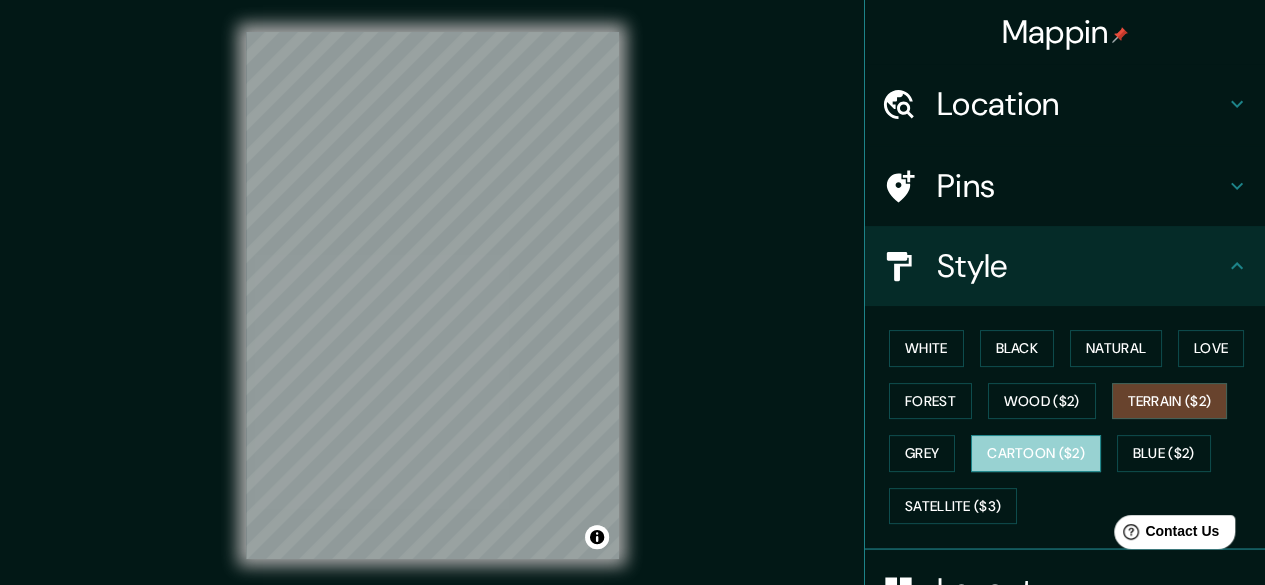click on "Cartoon ($2)" at bounding box center (1036, 453) 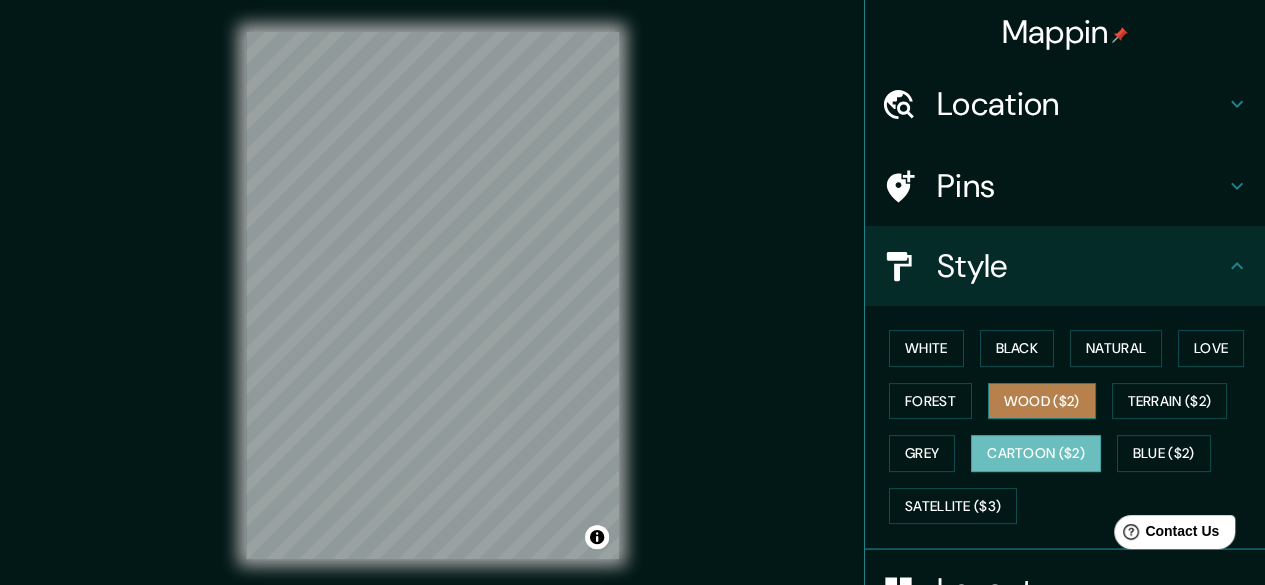 click on "Wood ($2)" at bounding box center [1042, 401] 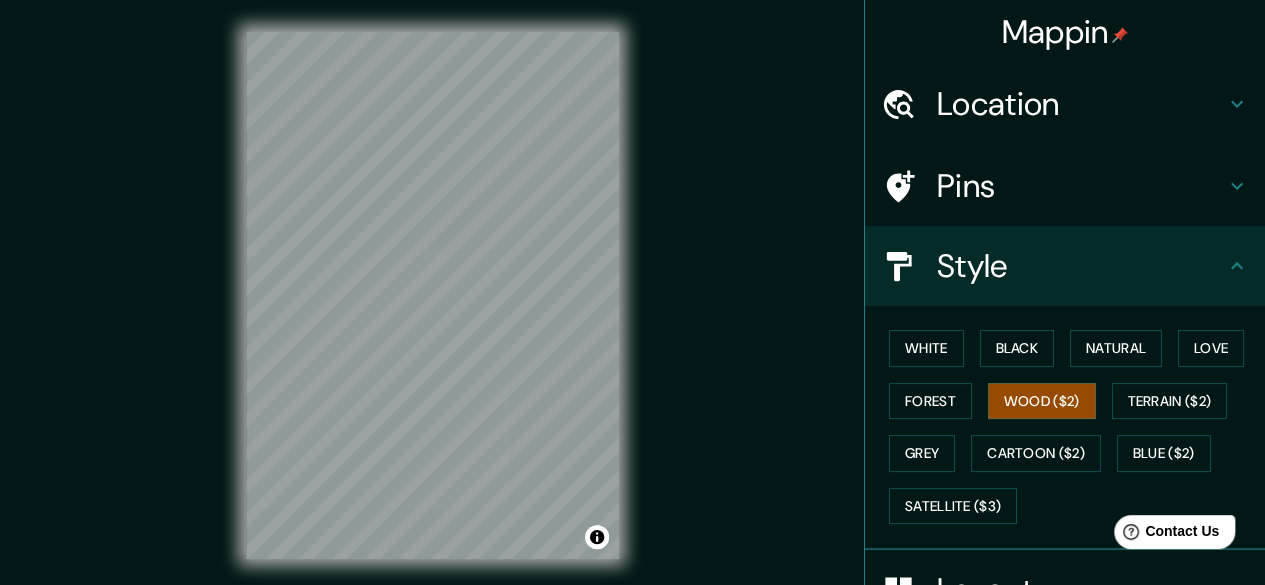 click on "Mappin Location [GEOGRAPHIC_DATA], [GEOGRAPHIC_DATA], [GEOGRAPHIC_DATA] Pins Style White Black Natural Love Forest Wood ($2) Terrain ($2) Grey Cartoon ($2) Blue ($2) Satellite ($3) Layout Border Choose a border.  Hint : you can make layers of the frame opaque to create some cool effects. None Simple Transparent Fancy Size A4 single Create your map © Mapbox   © OpenStreetMap   Improve this map Any problems, suggestions, or concerns please email    [EMAIL_ADDRESS][DOMAIN_NAME] . . ." at bounding box center (632, 311) 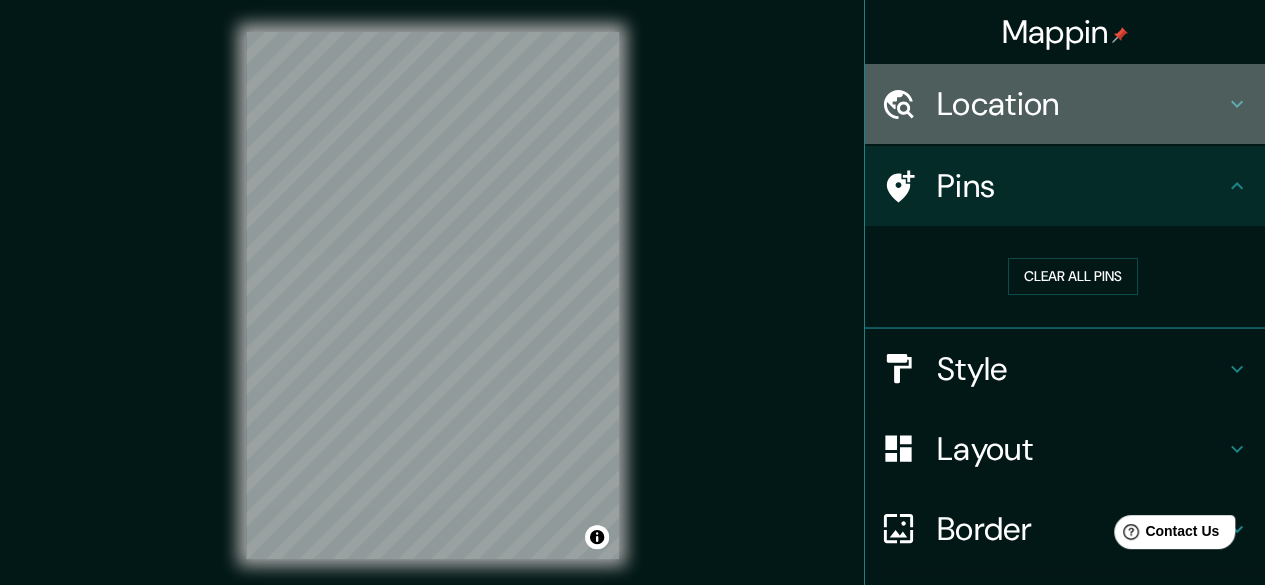 click on "Location" at bounding box center (1081, 104) 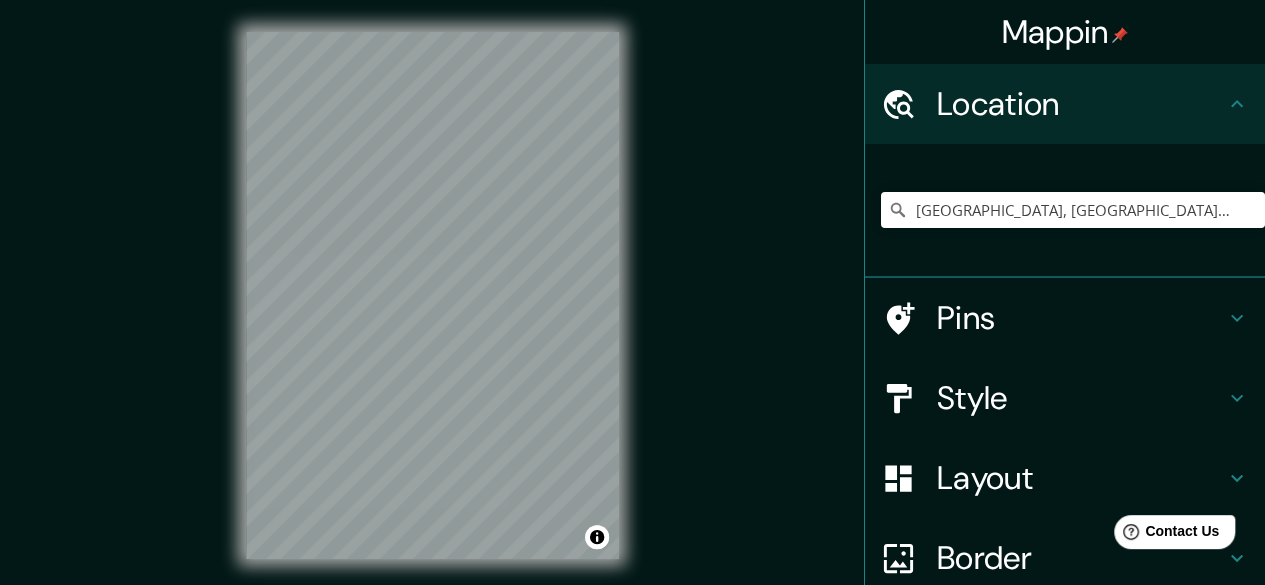 click on "Pins" at bounding box center (1081, 318) 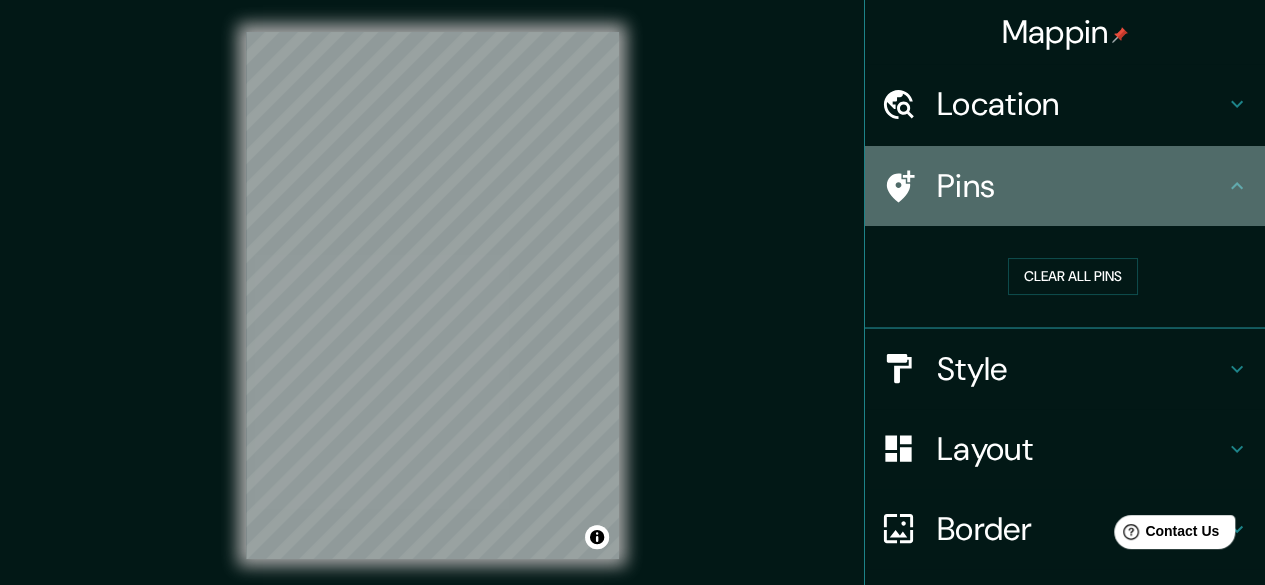 click 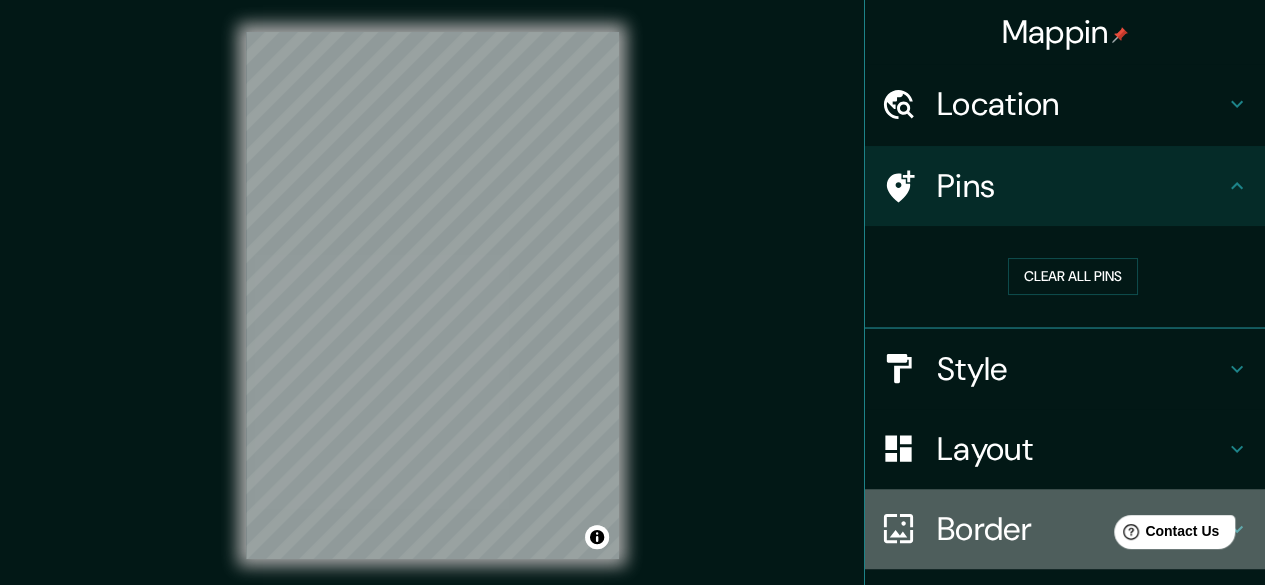 click on "Border" at bounding box center (1081, 529) 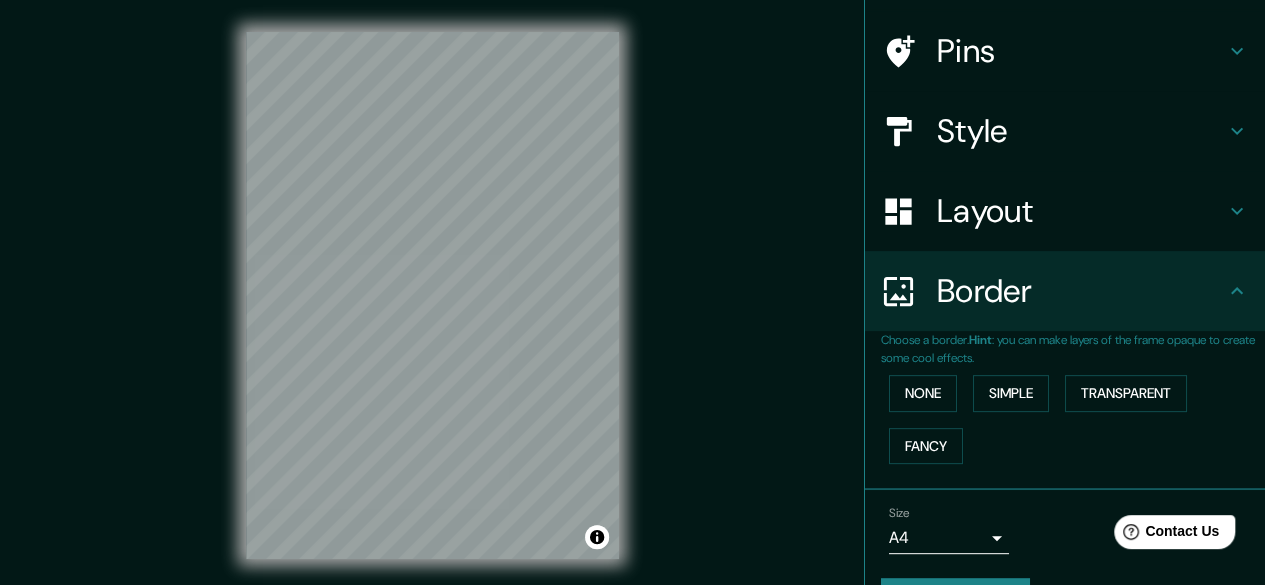 scroll, scrollTop: 186, scrollLeft: 0, axis: vertical 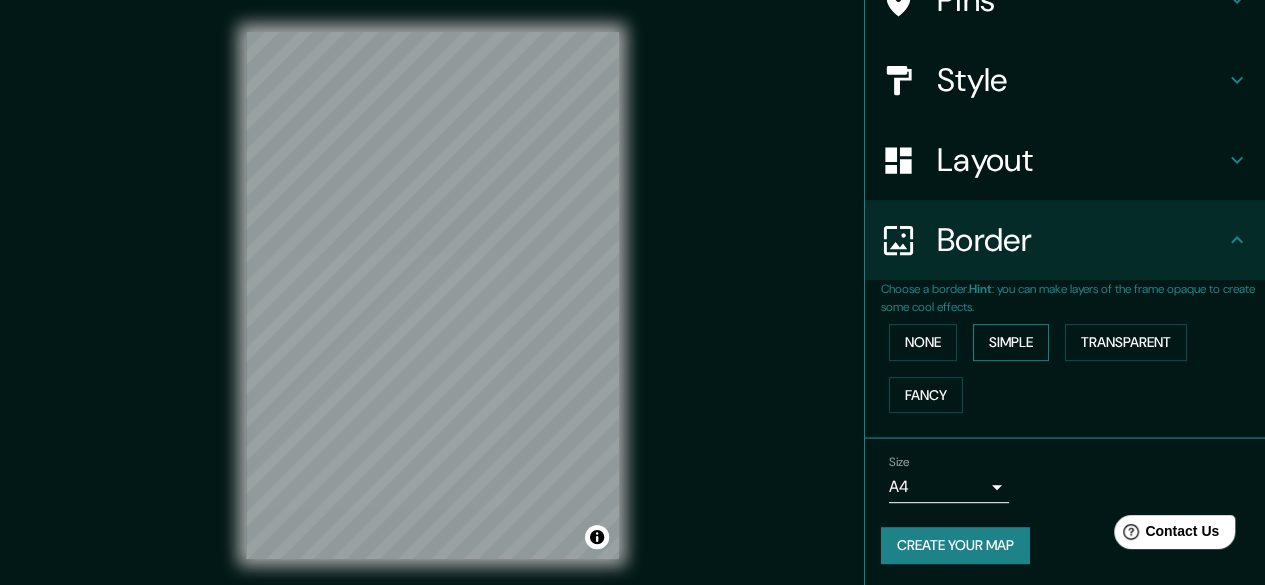 click on "Simple" at bounding box center (1011, 342) 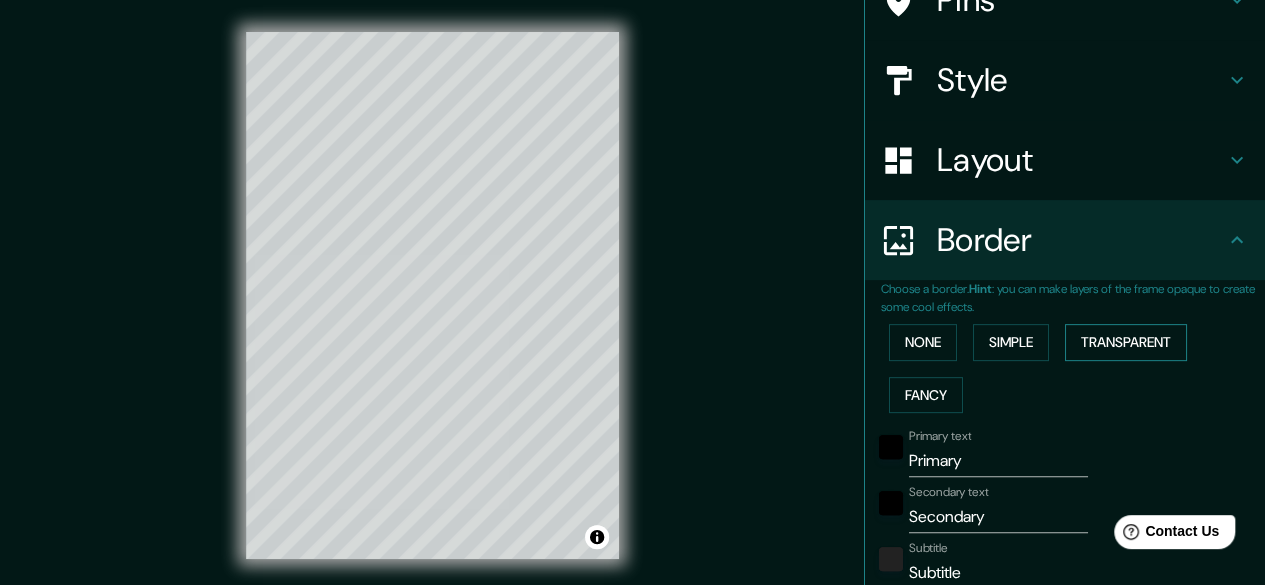 click on "Transparent" at bounding box center (1126, 342) 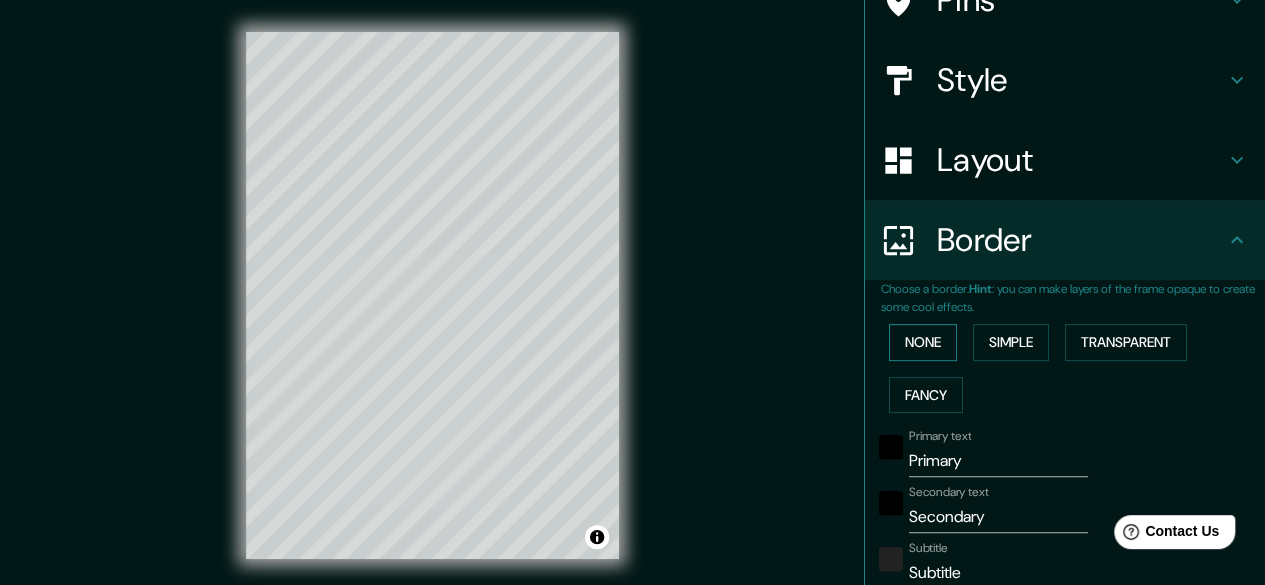 click on "None" at bounding box center (923, 342) 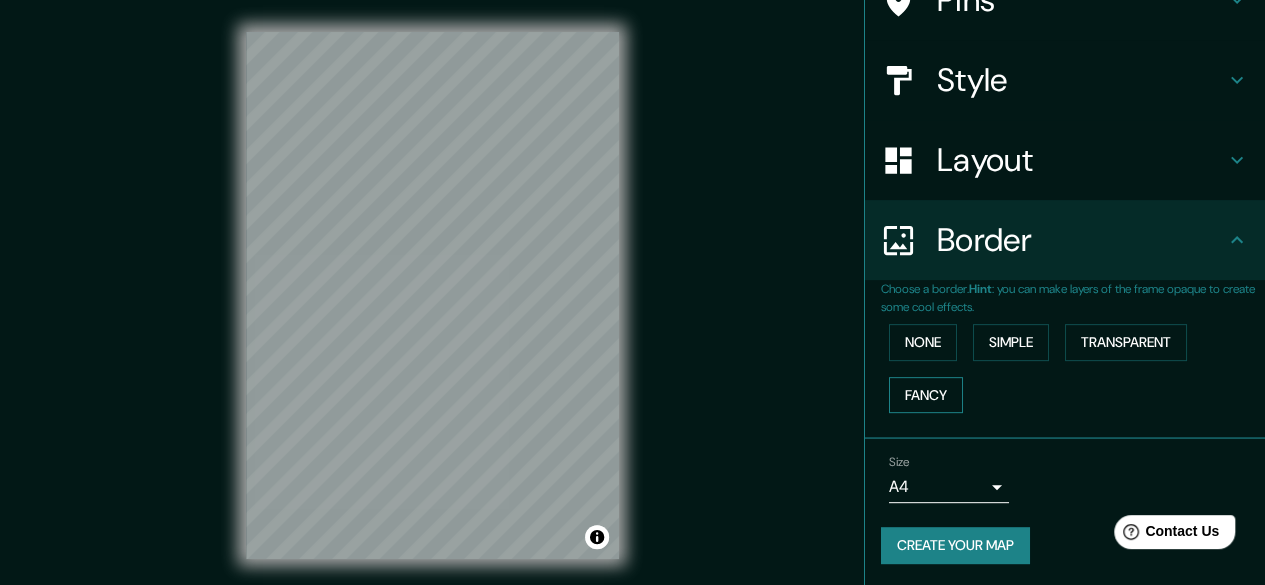 click on "Fancy" at bounding box center (926, 395) 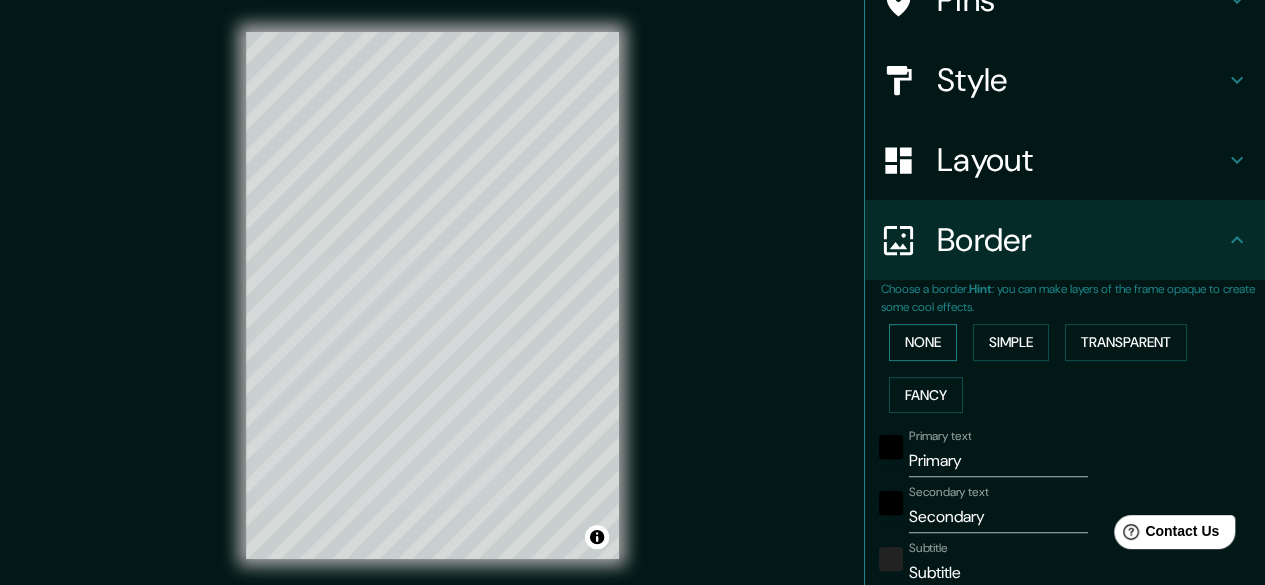 click on "None" at bounding box center (923, 342) 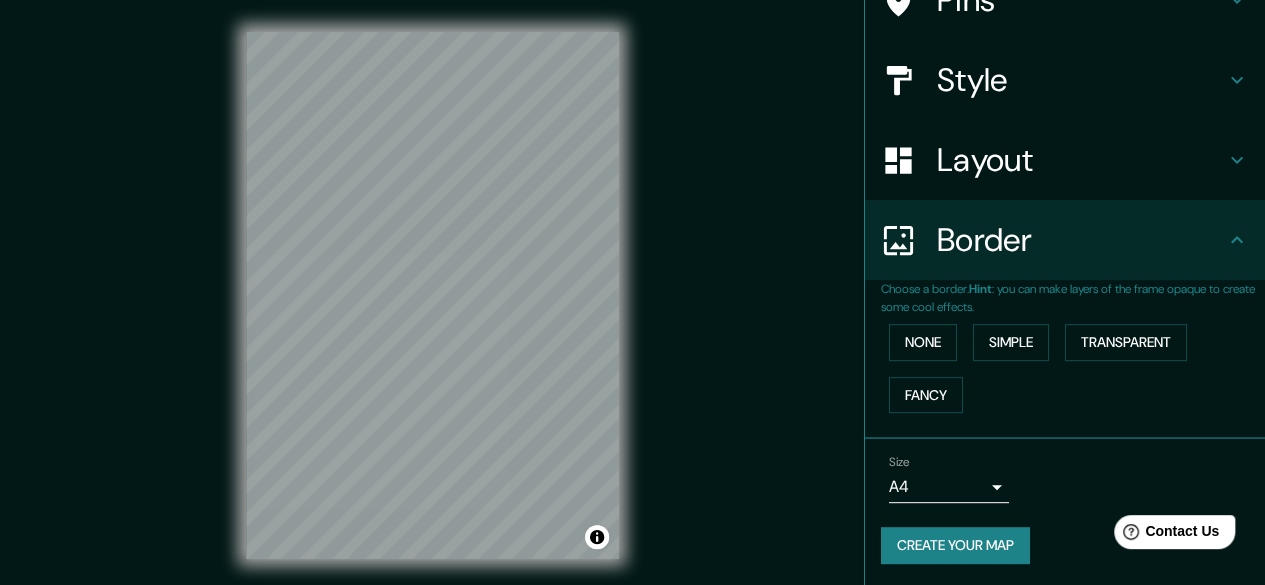 scroll, scrollTop: 37, scrollLeft: 0, axis: vertical 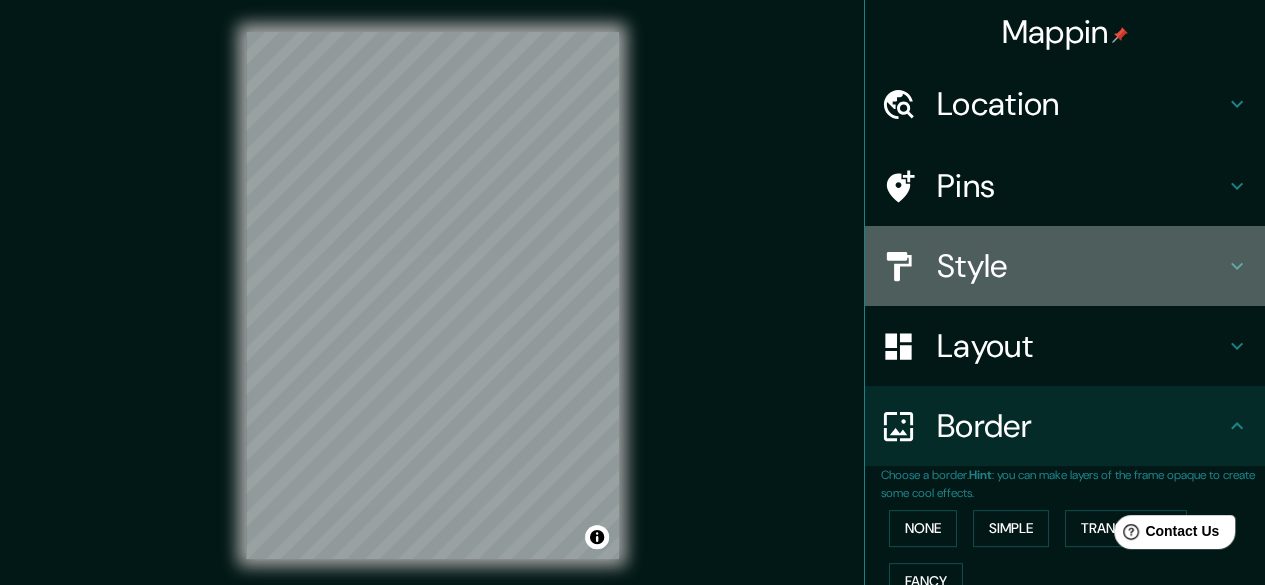 click on "Style" at bounding box center (1081, 266) 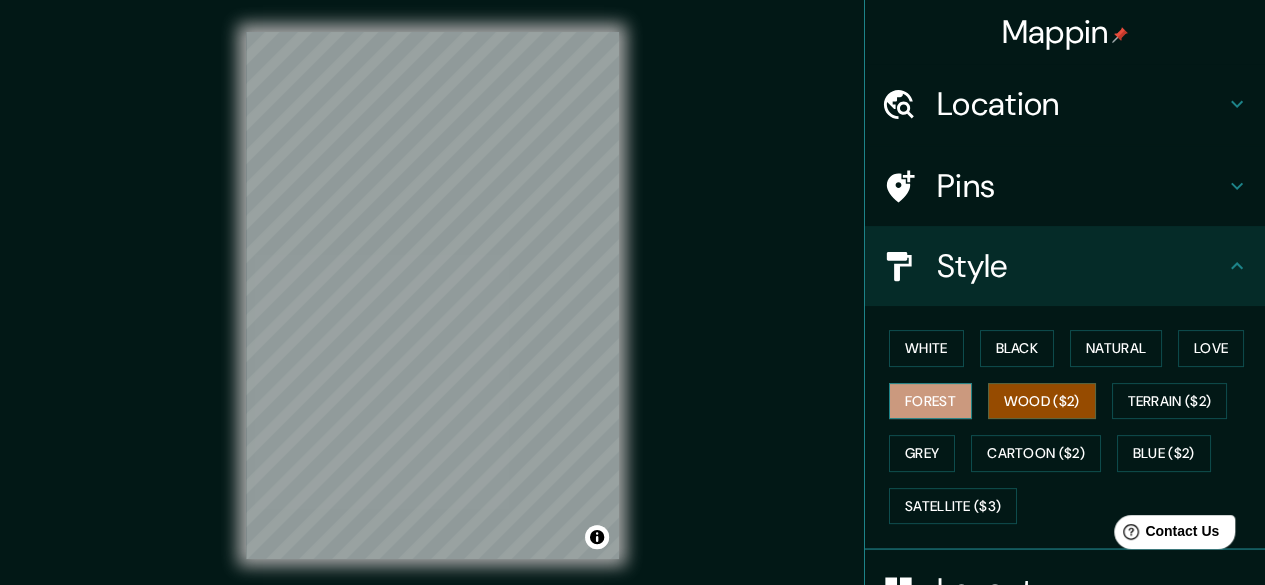 click on "Forest" at bounding box center (930, 401) 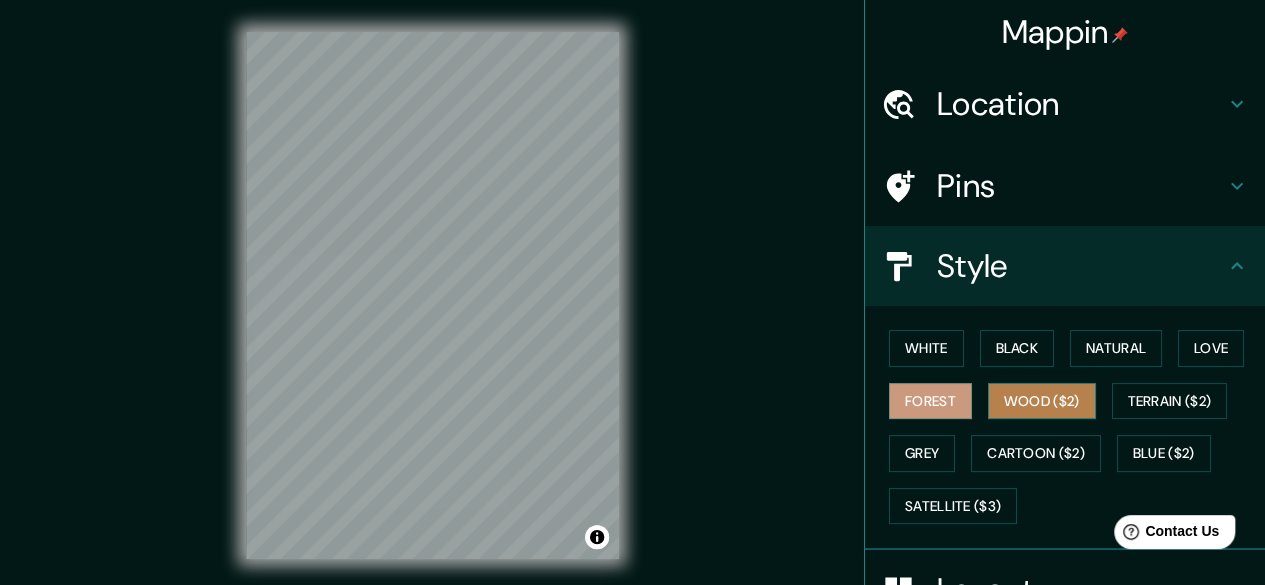 click on "Wood ($2)" at bounding box center [1042, 401] 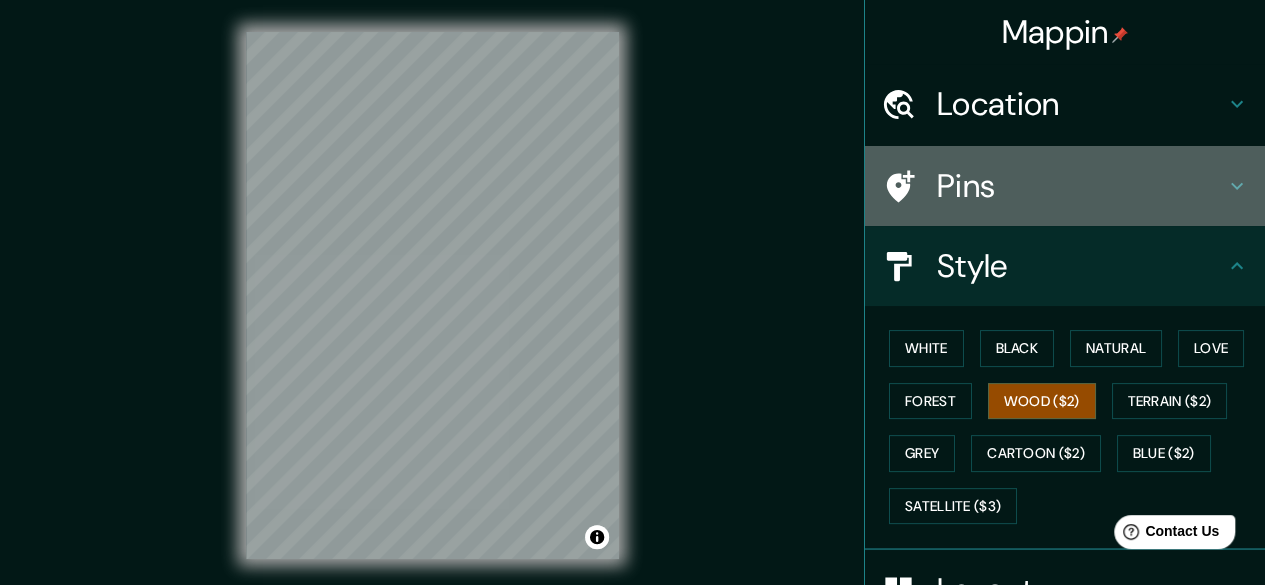 click on "Pins" at bounding box center [1081, 186] 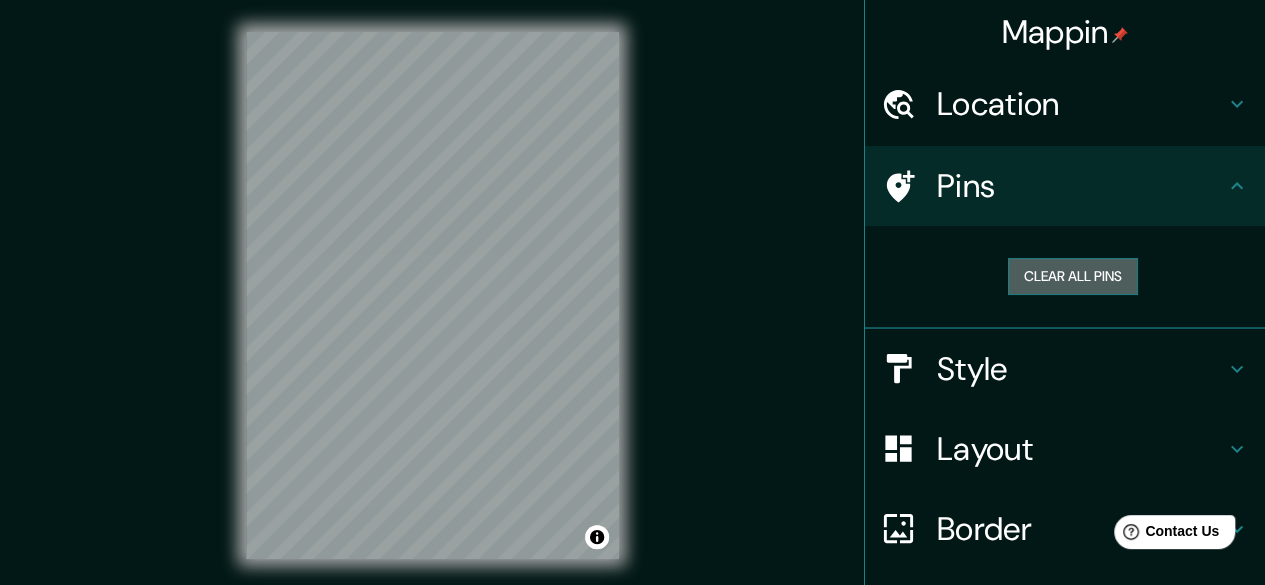 click on "Clear all pins" at bounding box center (1073, 276) 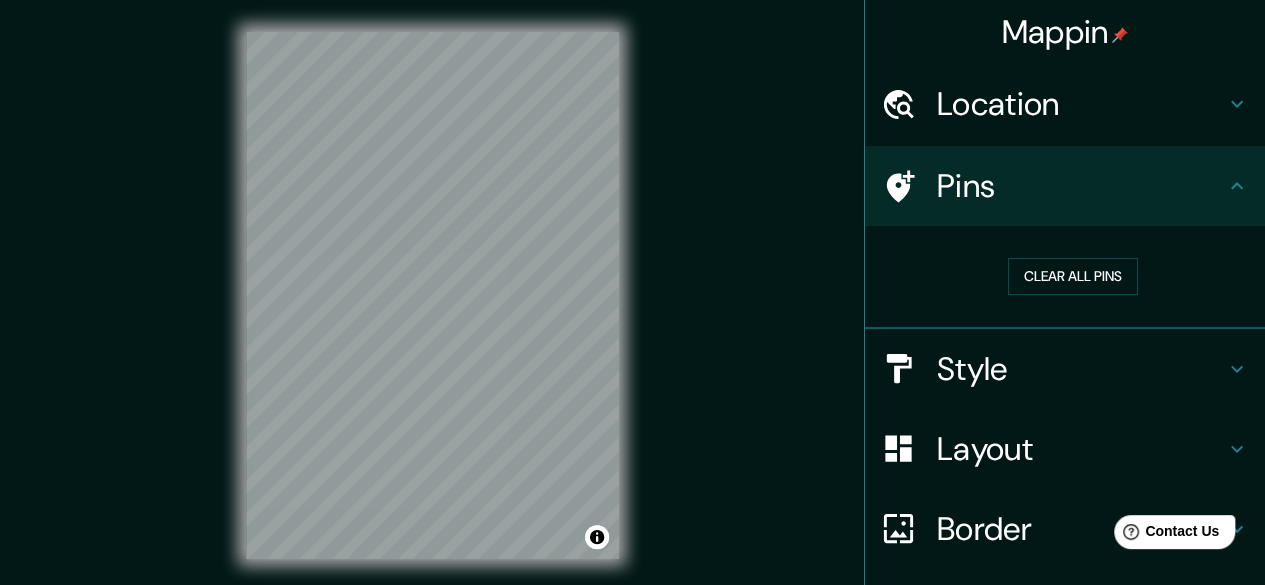 click 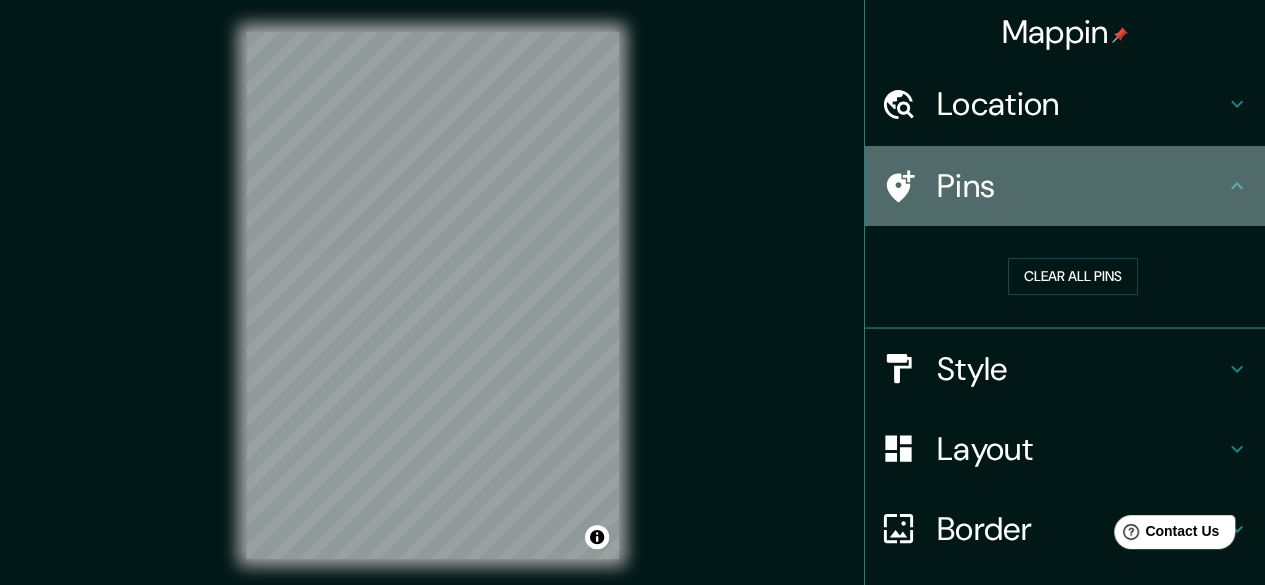 click 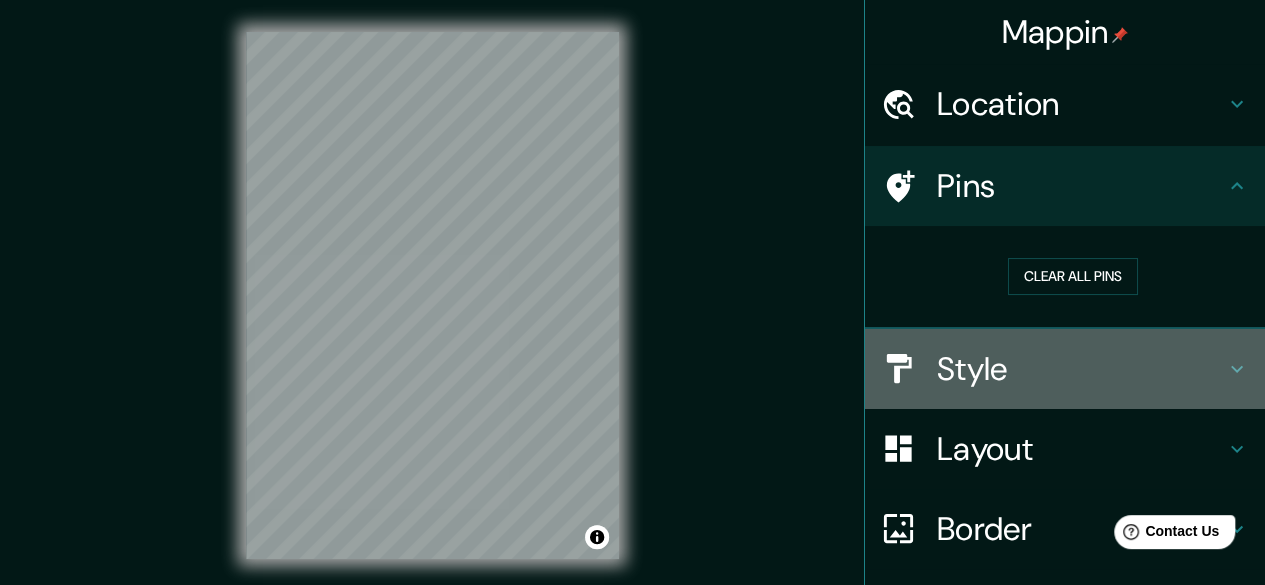 drag, startPoint x: 940, startPoint y: 188, endPoint x: 1006, endPoint y: 390, distance: 212.50882 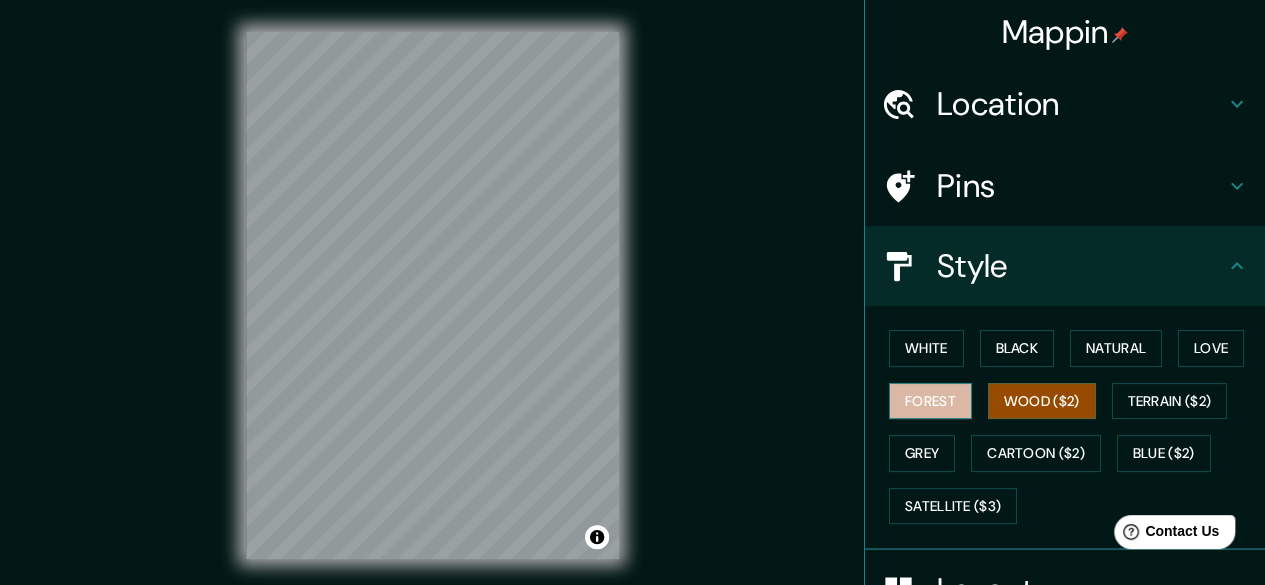 click on "Forest" at bounding box center [930, 401] 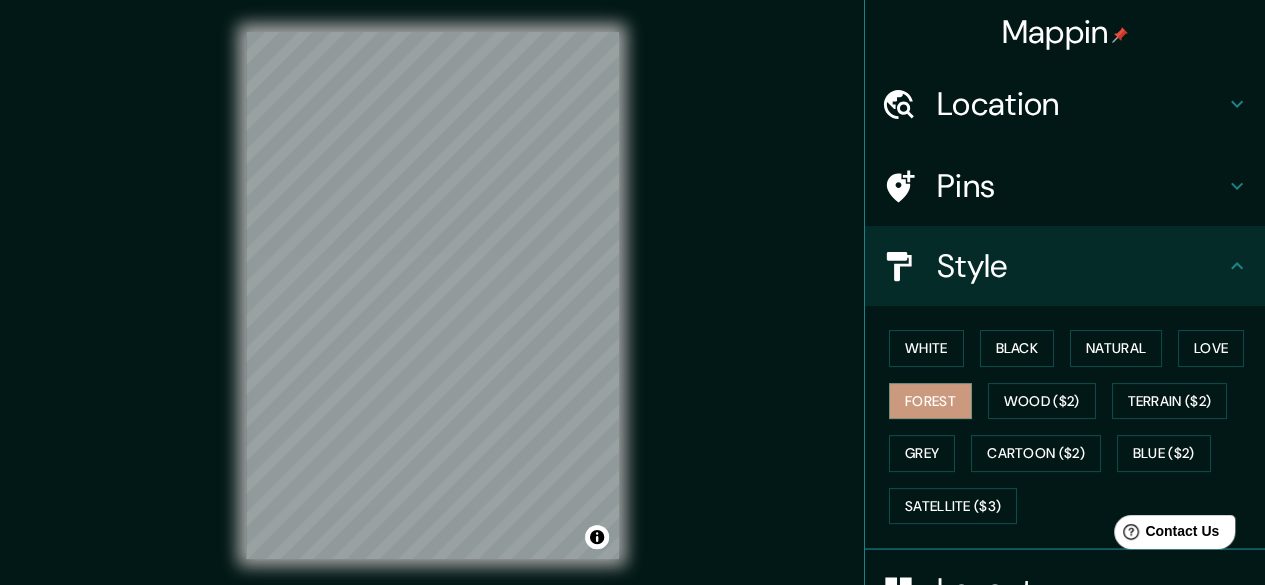 click at bounding box center [909, 186] 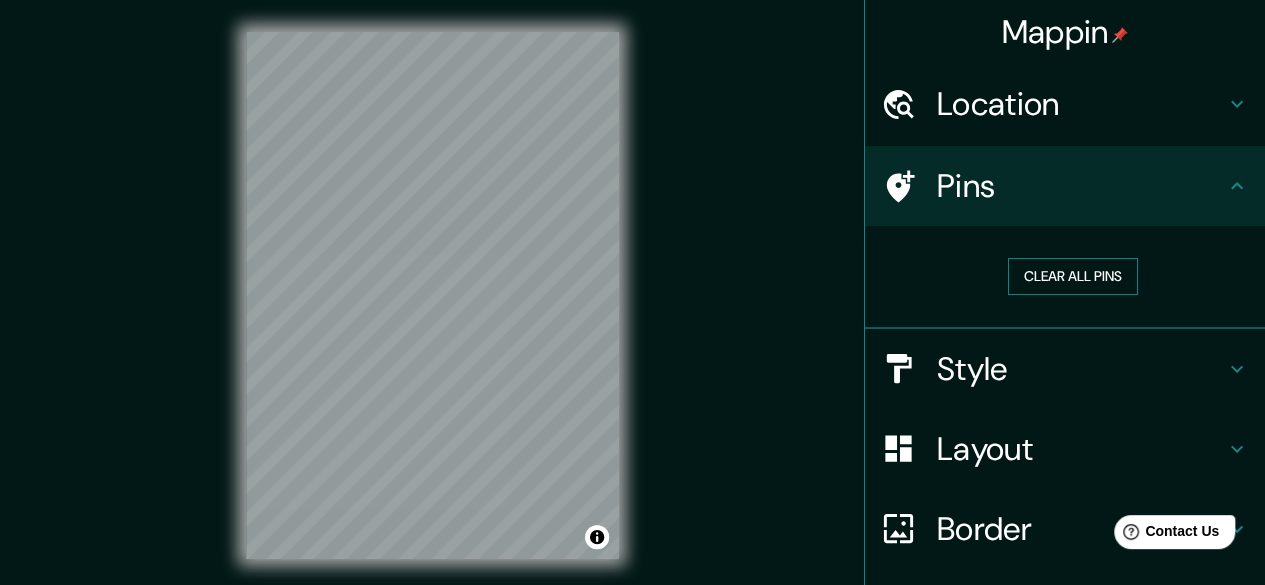 click on "Clear all pins" at bounding box center [1073, 276] 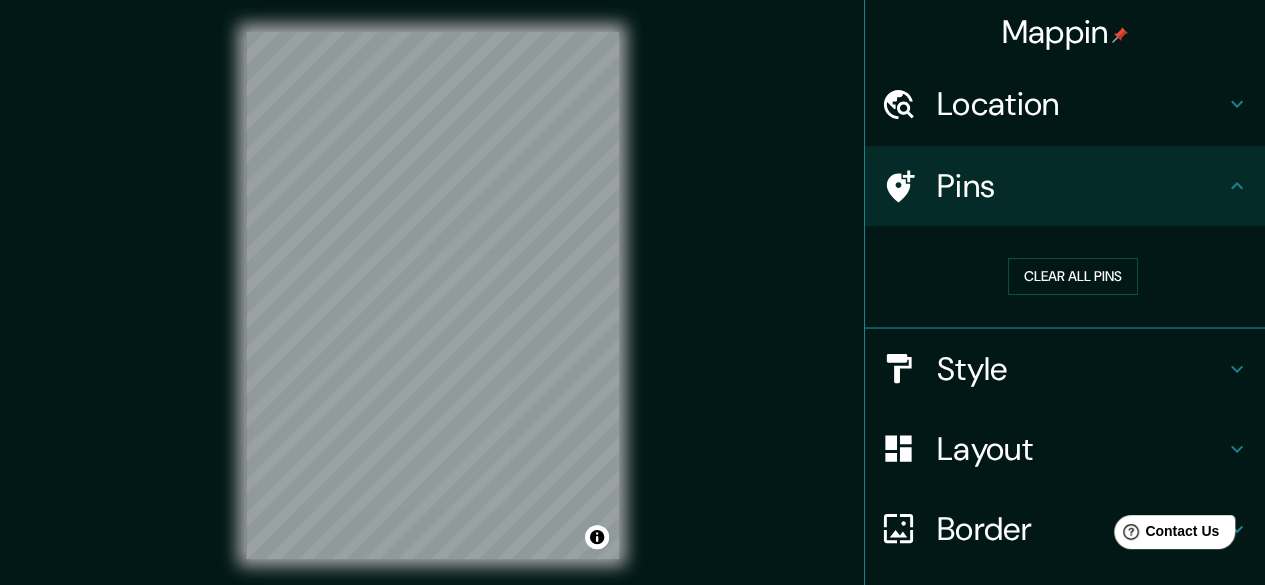 click 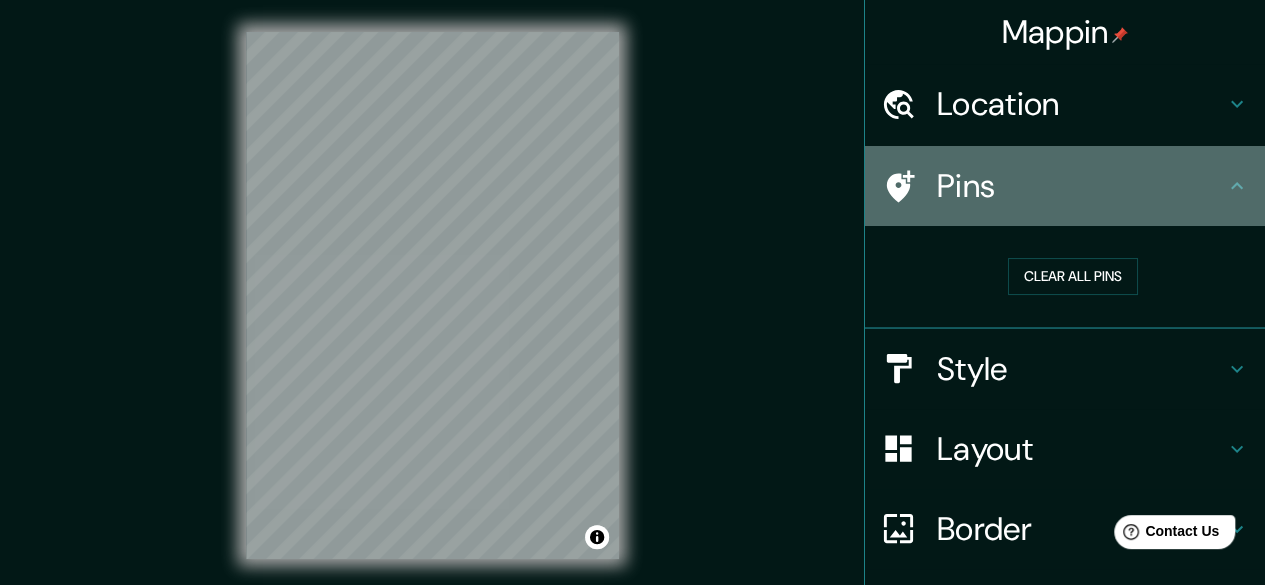 click 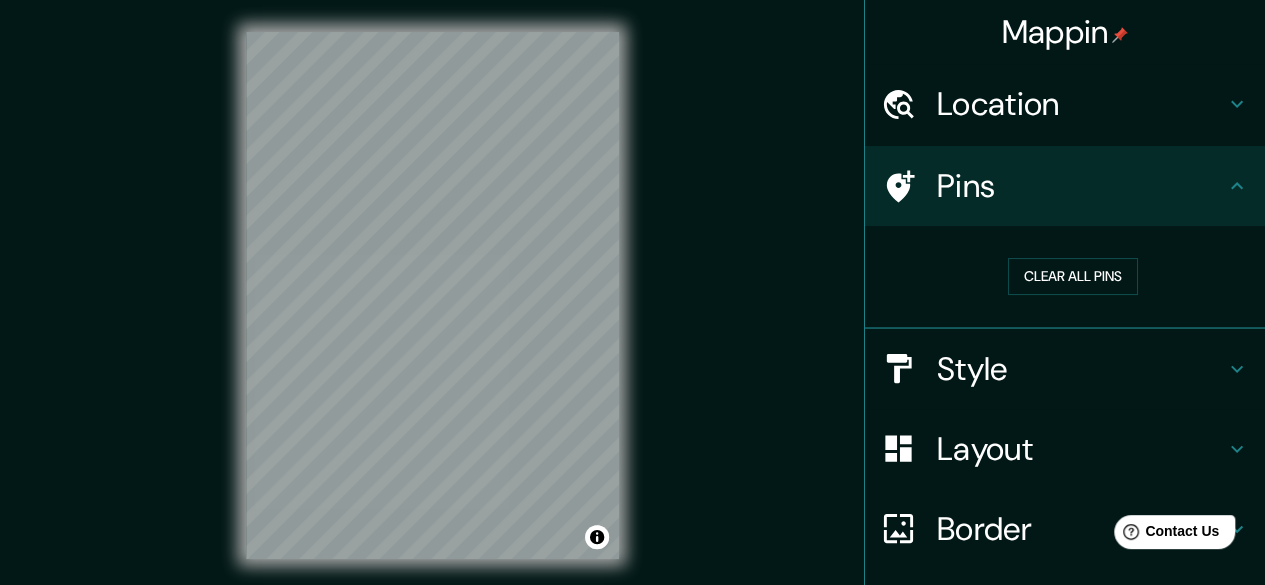 click on "Pins" at bounding box center (1081, 186) 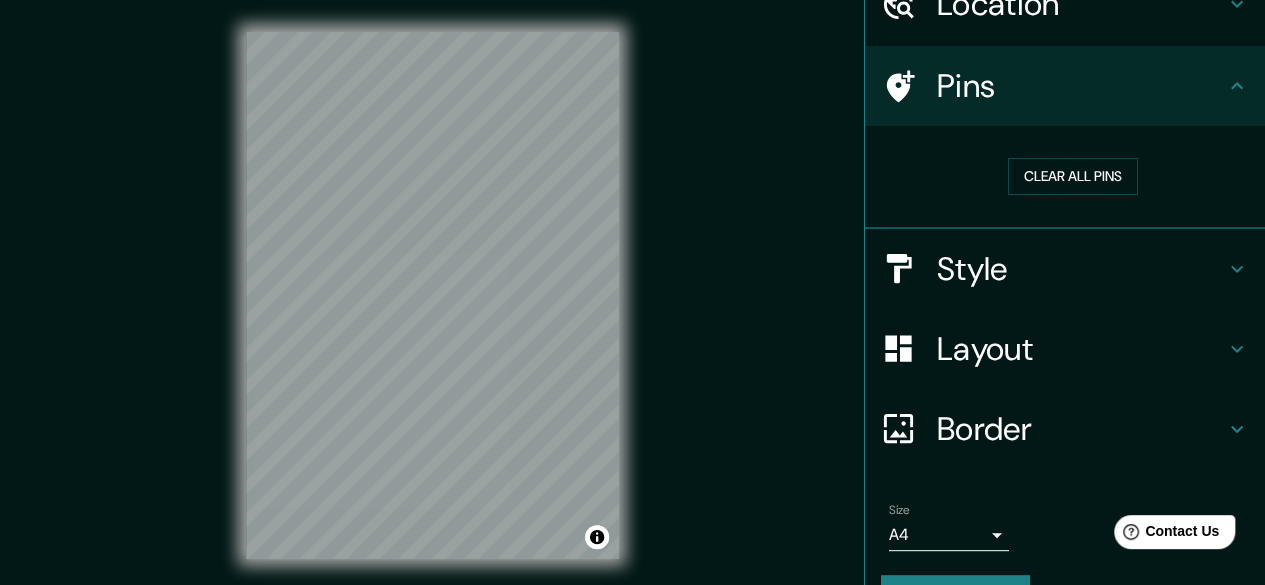 scroll, scrollTop: 148, scrollLeft: 0, axis: vertical 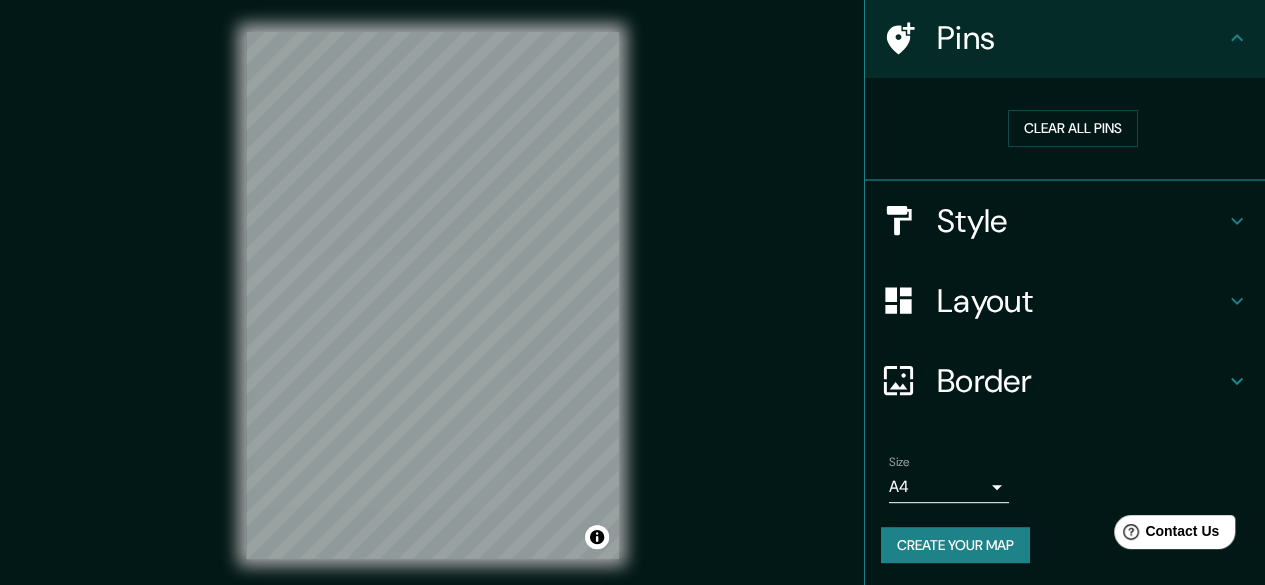 click on "Style" at bounding box center (1081, 221) 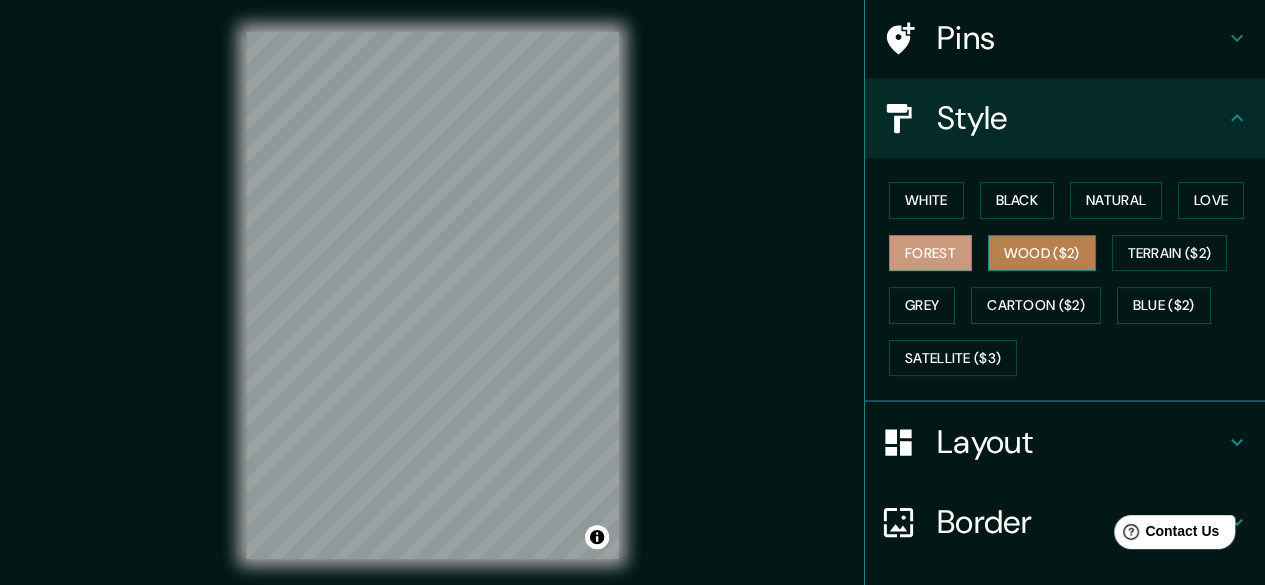 click on "Wood ($2)" at bounding box center (1042, 253) 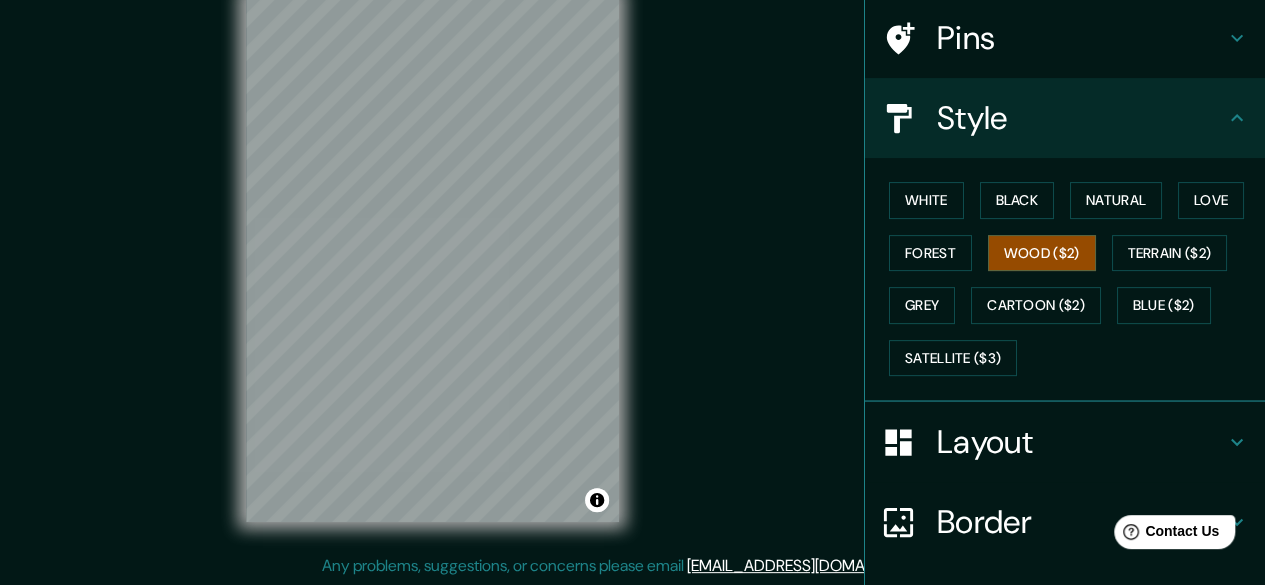 scroll, scrollTop: 2, scrollLeft: 0, axis: vertical 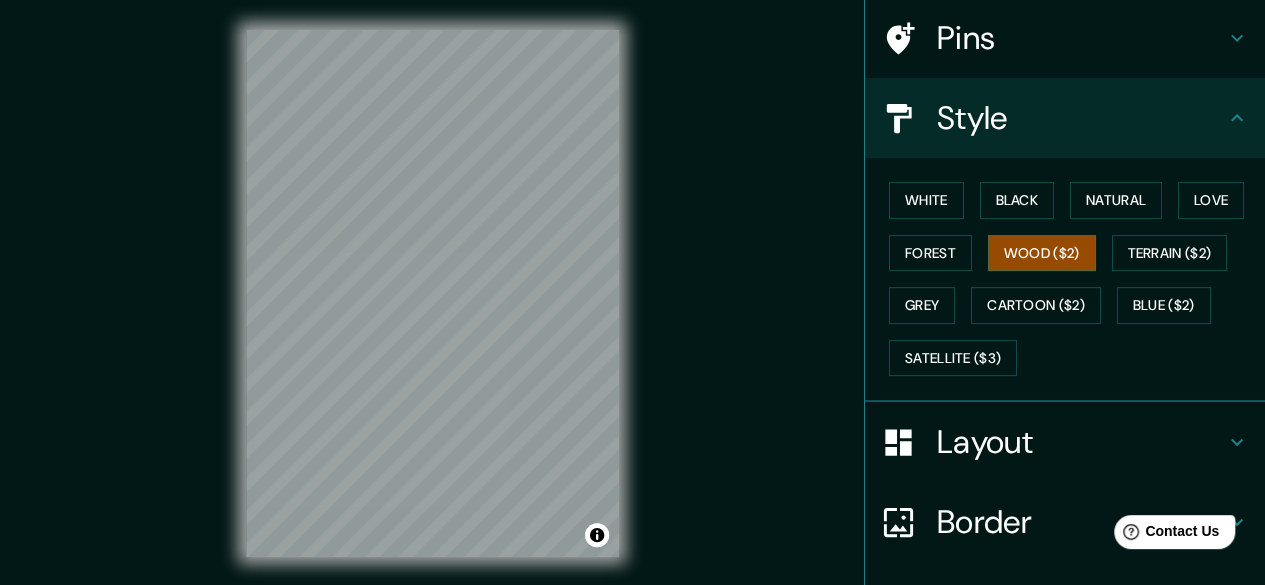 click on "Pins" at bounding box center (1065, 38) 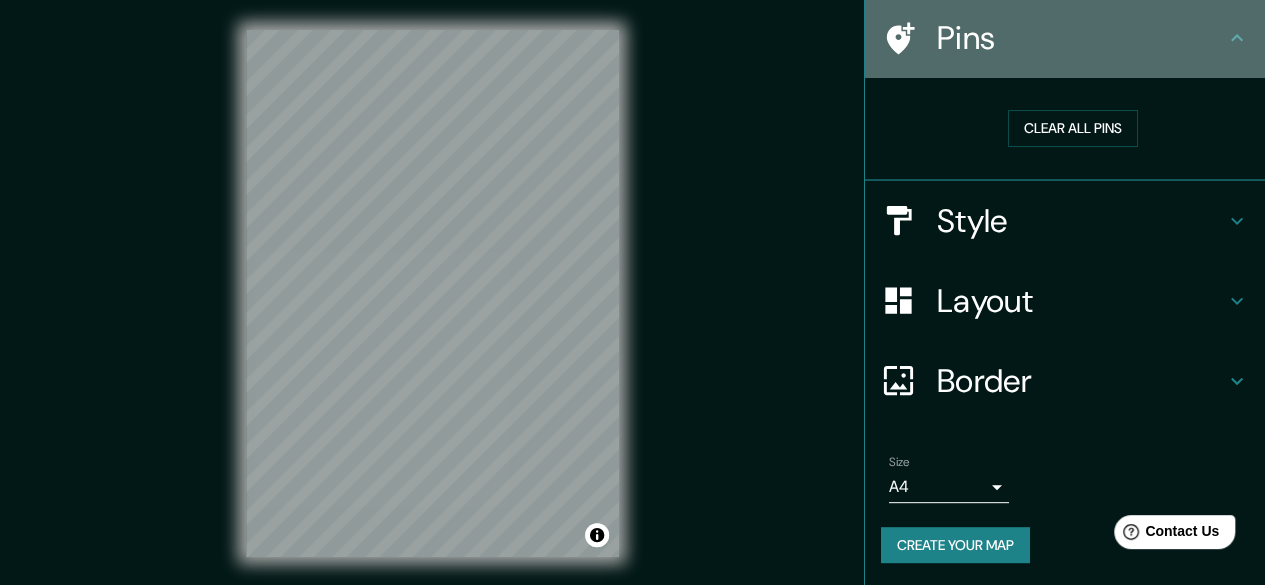 click on "Pins" at bounding box center (1065, 38) 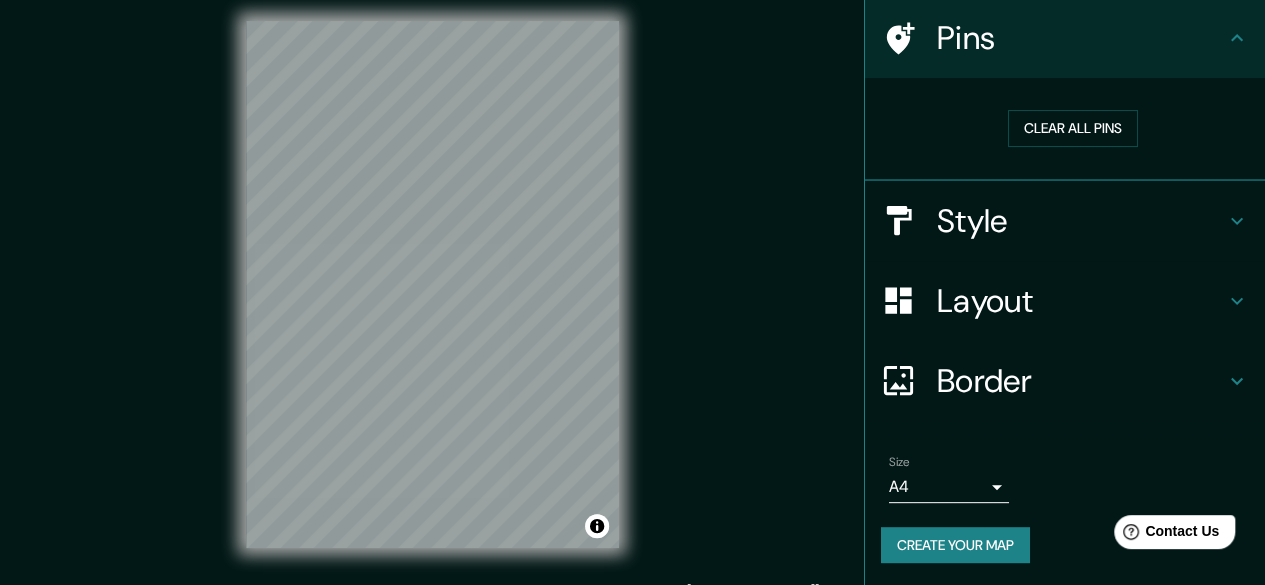 scroll, scrollTop: 0, scrollLeft: 0, axis: both 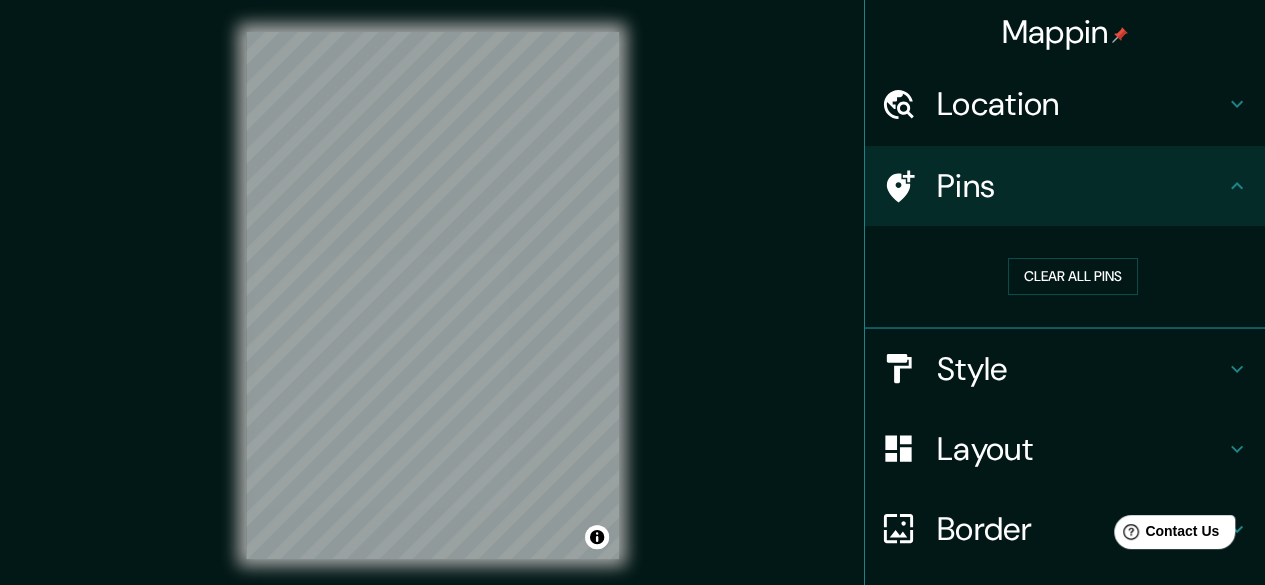 click on "Location" at bounding box center (1081, 104) 